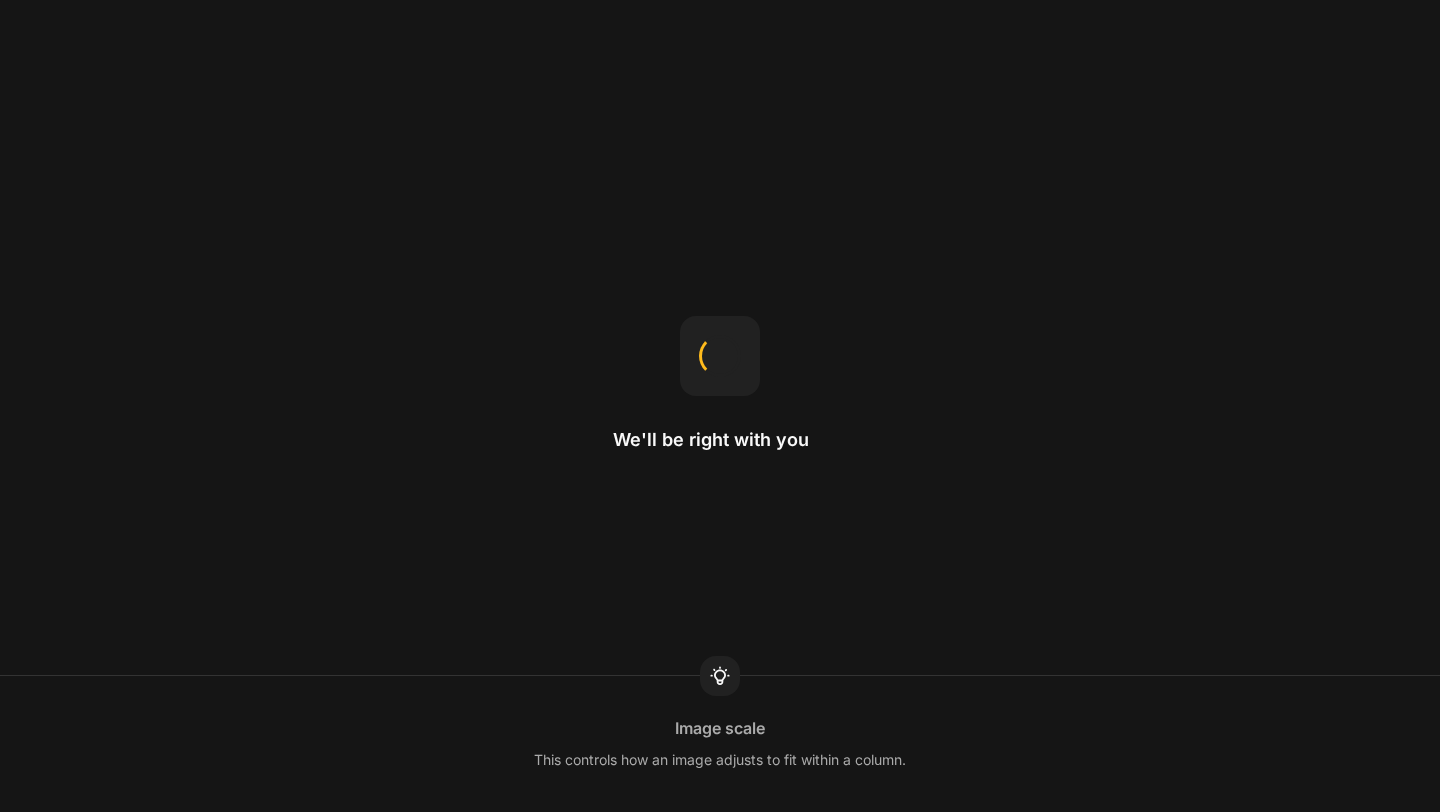 scroll, scrollTop: 0, scrollLeft: 0, axis: both 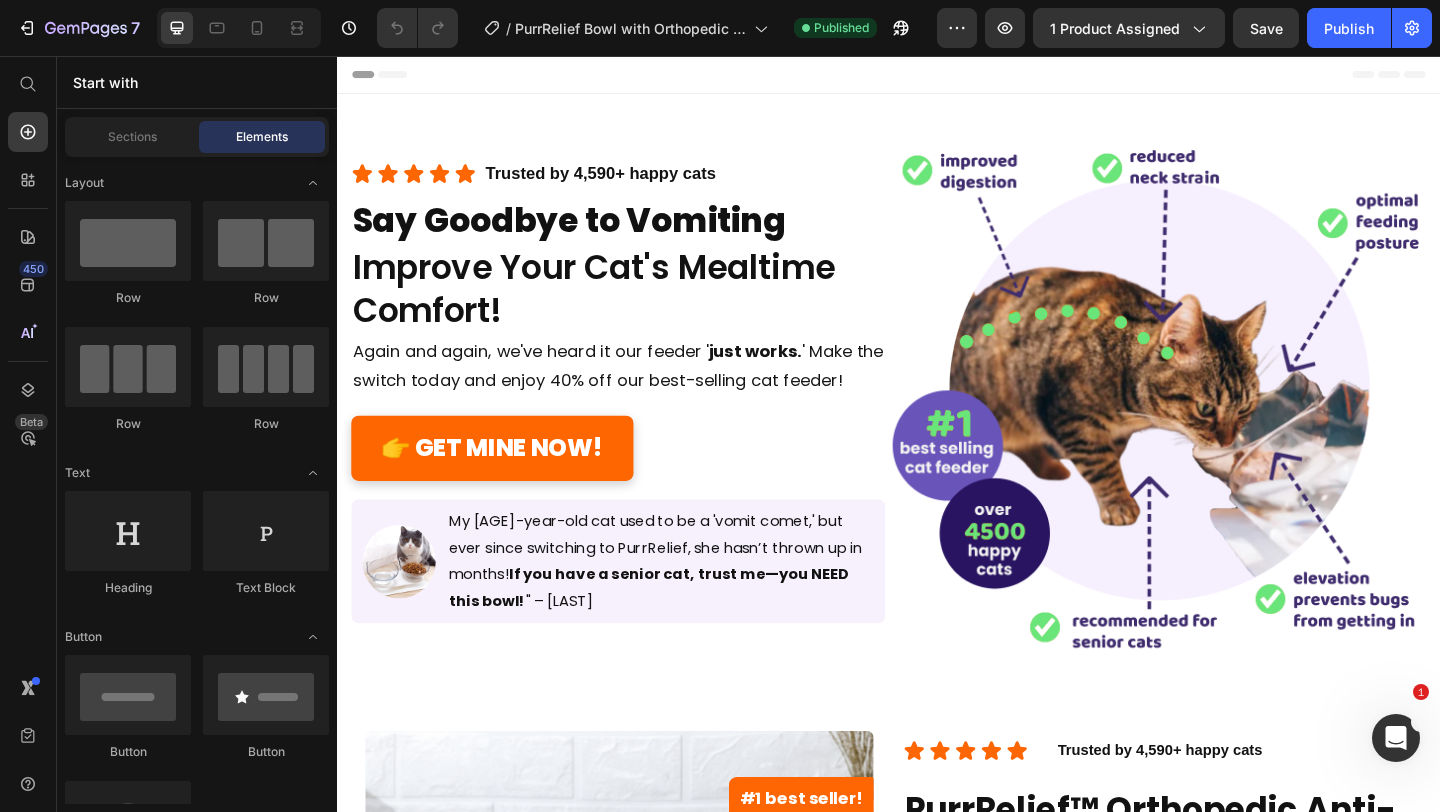 radio on "false" 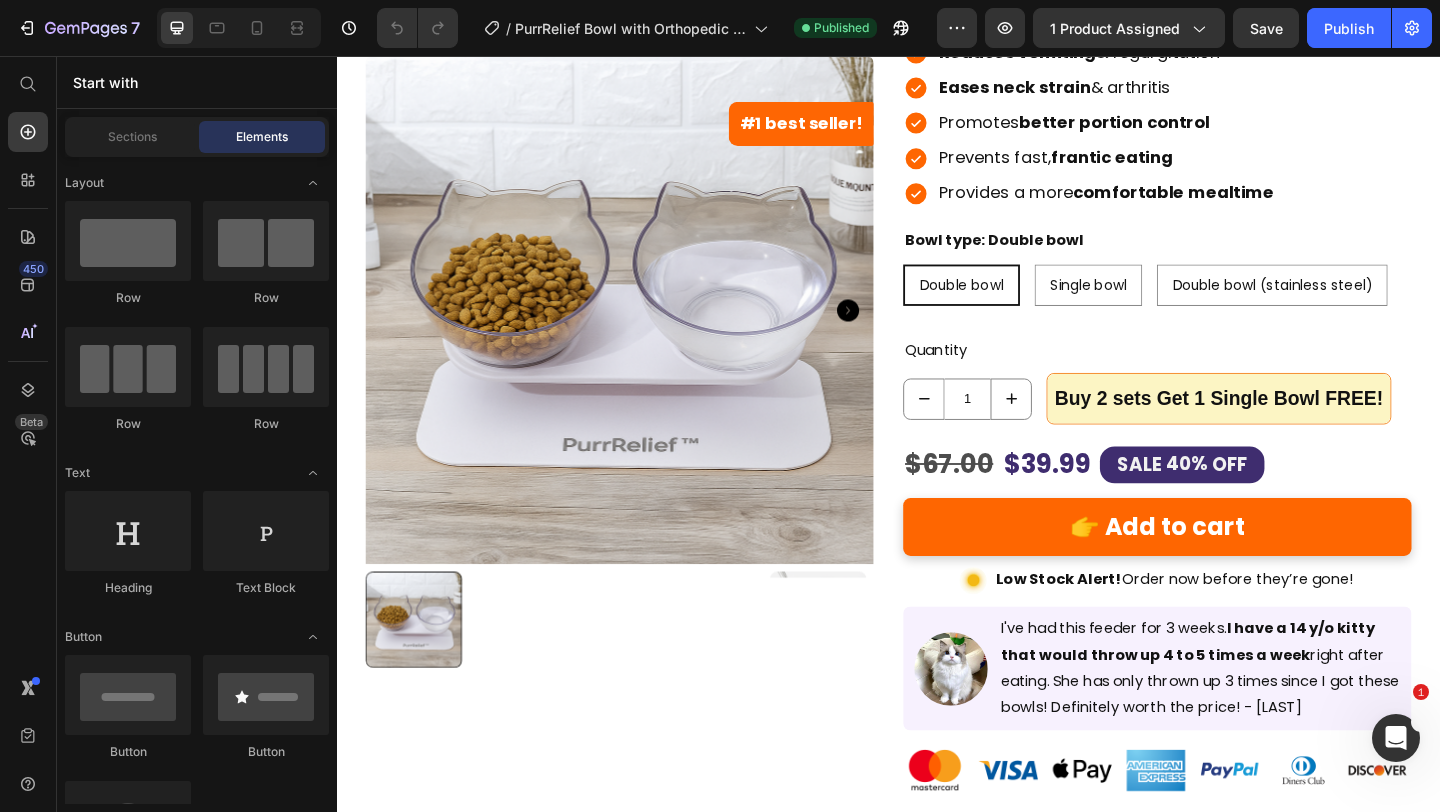 scroll, scrollTop: 1054, scrollLeft: 0, axis: vertical 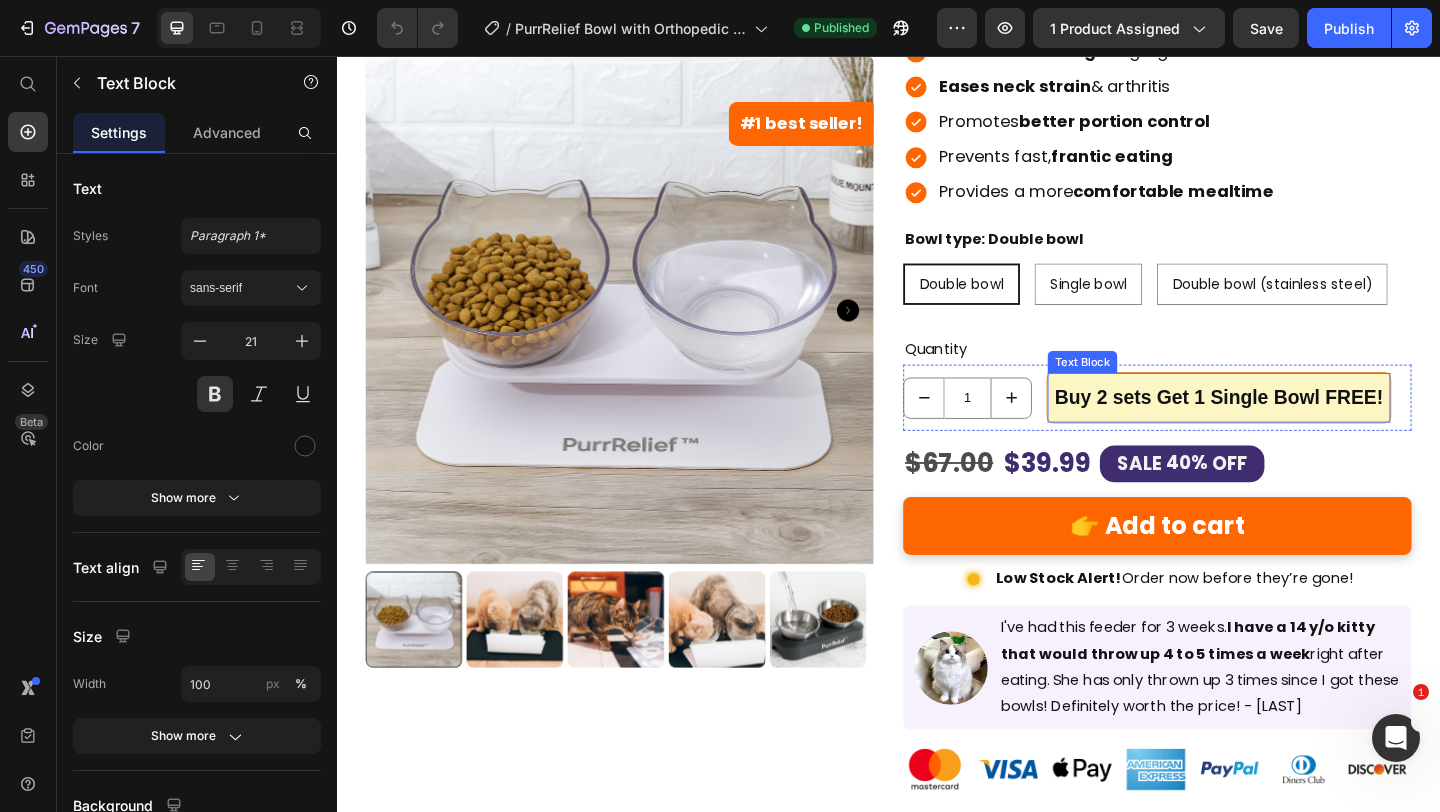 click on "Buy 2 sets Get 1 Single Bowl FREE!" at bounding box center [1296, 428] 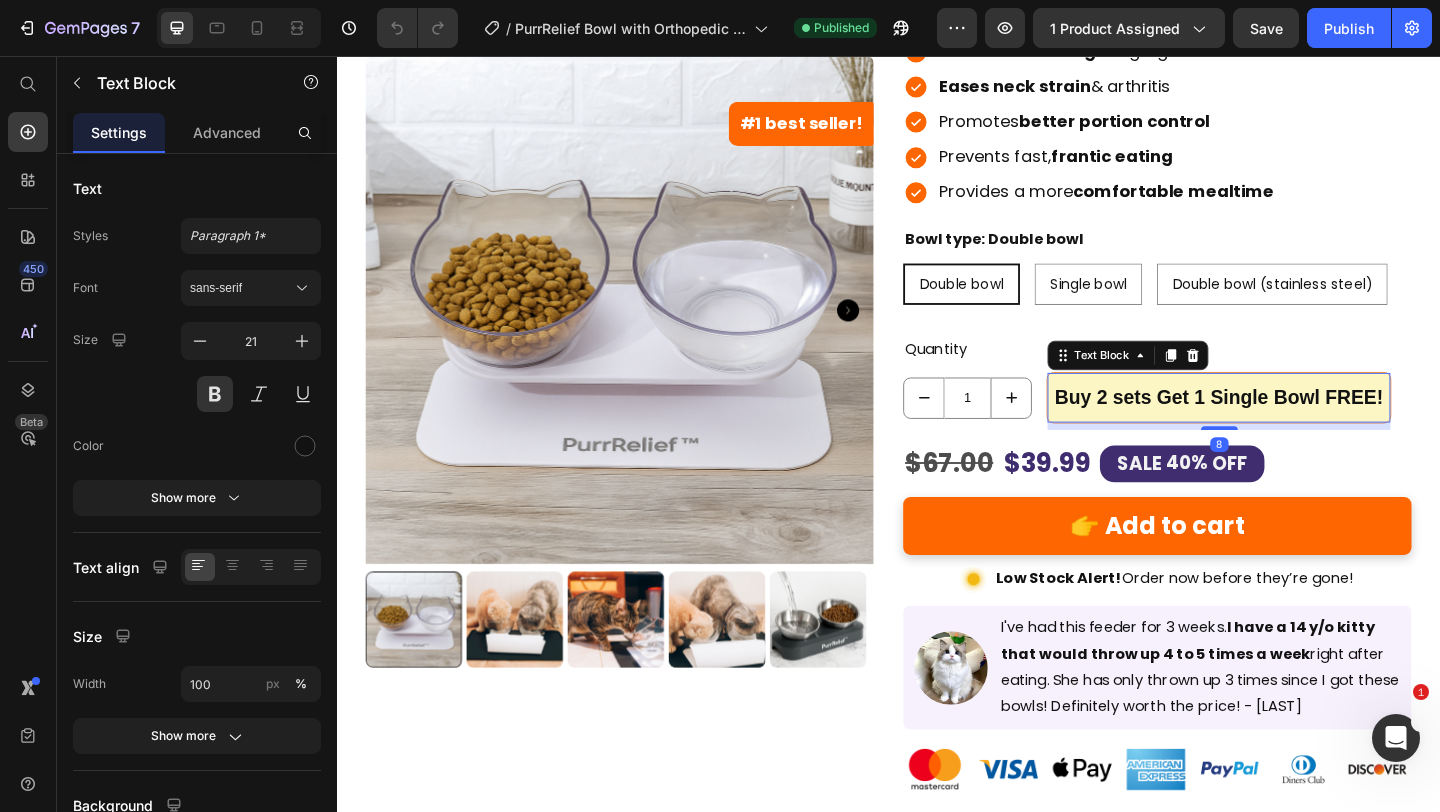 click on "Buy 2 sets Get 1 Single Bowl FREE!" at bounding box center (1296, 428) 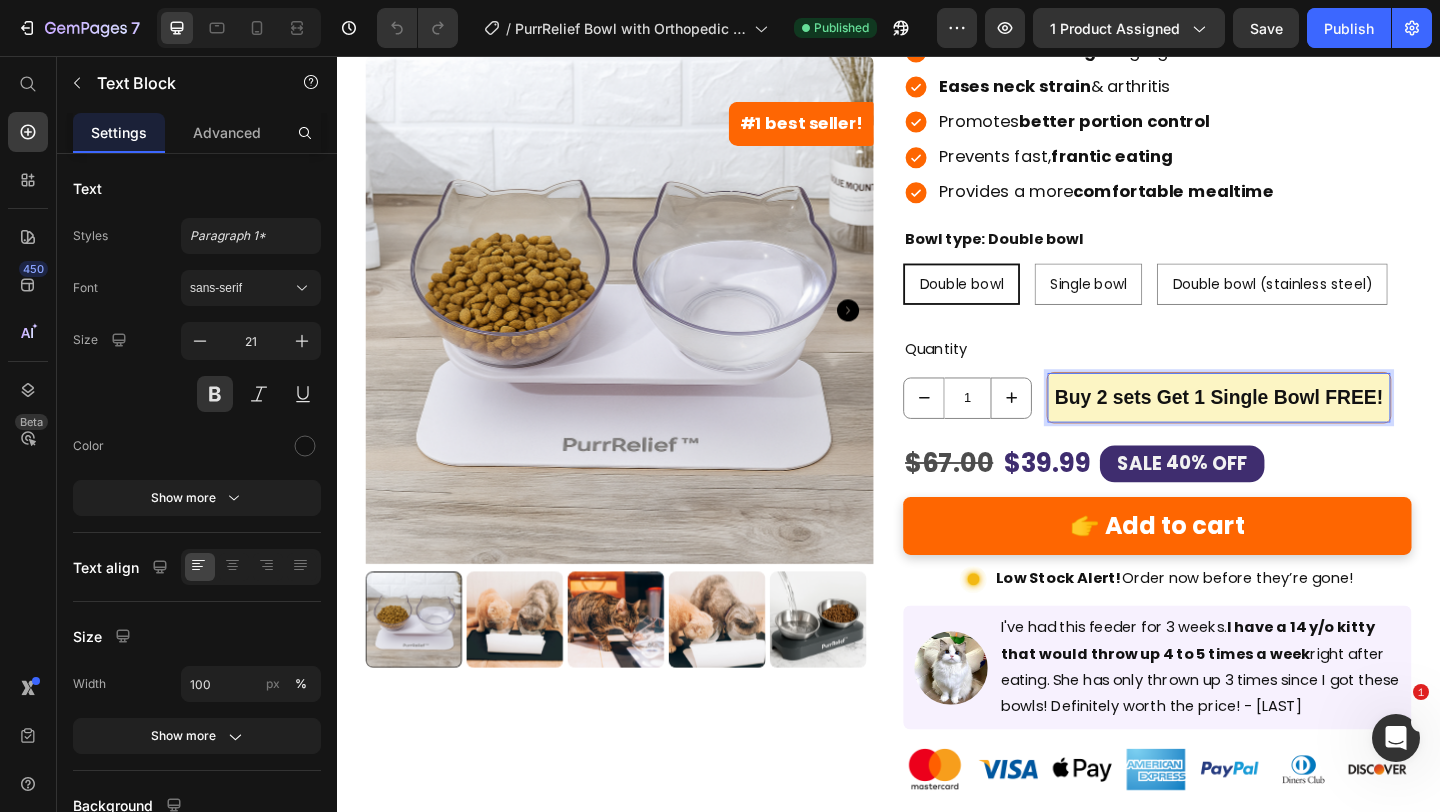 click on "Buy 2 sets Get 1 Single Bowl FREE!" at bounding box center (1296, 428) 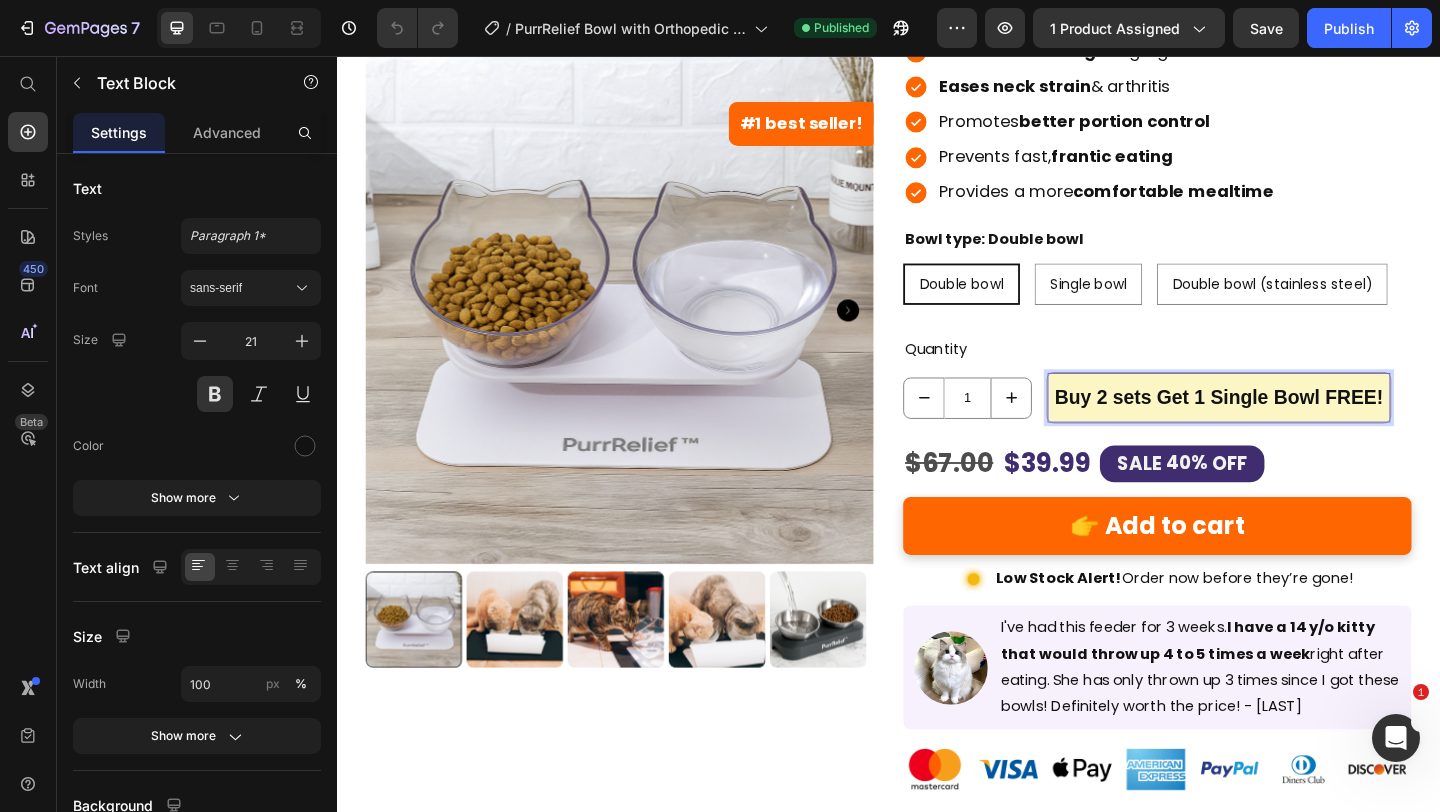 click on "Buy 2 sets Get 1 Single Bowl FREE!" at bounding box center [1296, 428] 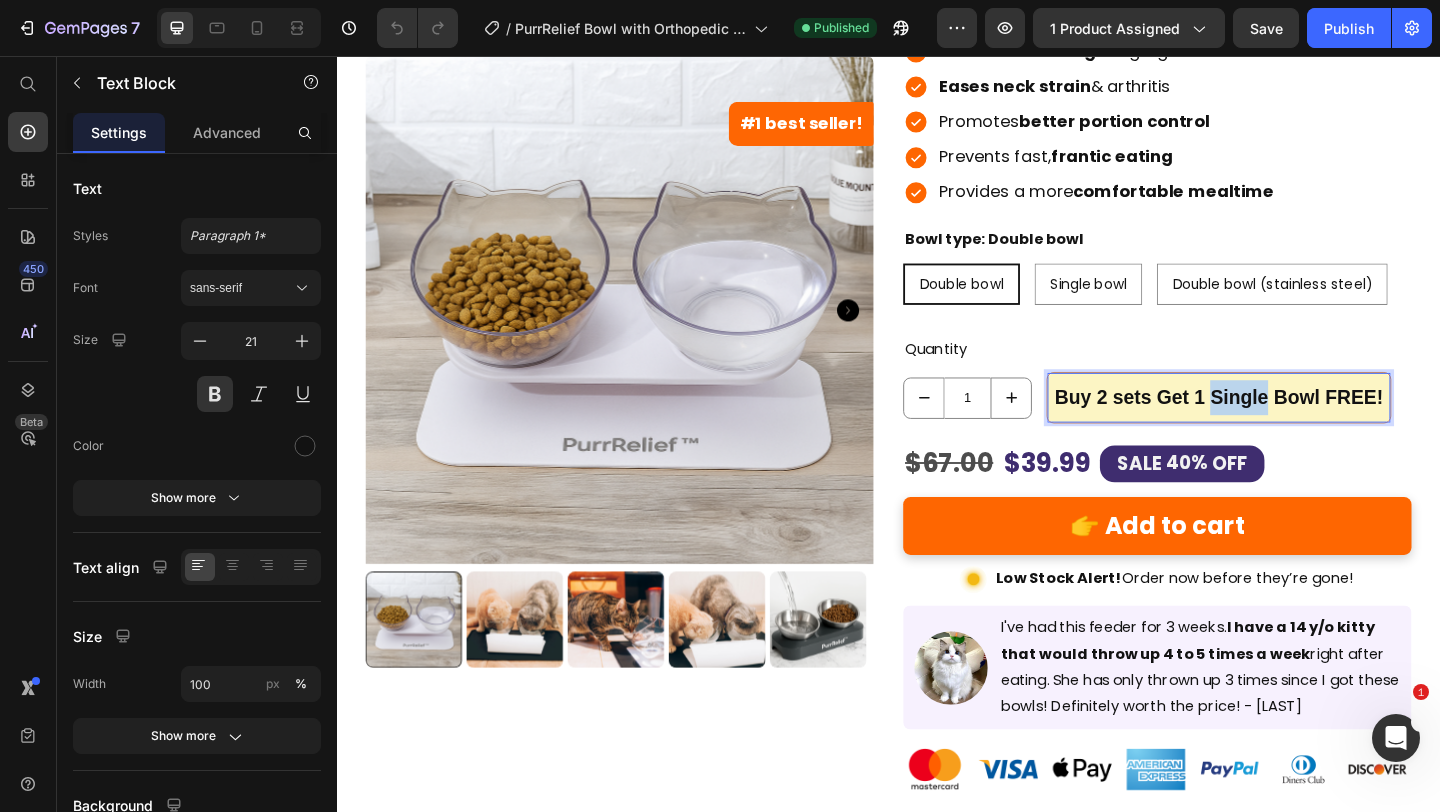 click on "Buy 2 sets Get 1 Single Bowl FREE!" at bounding box center [1296, 428] 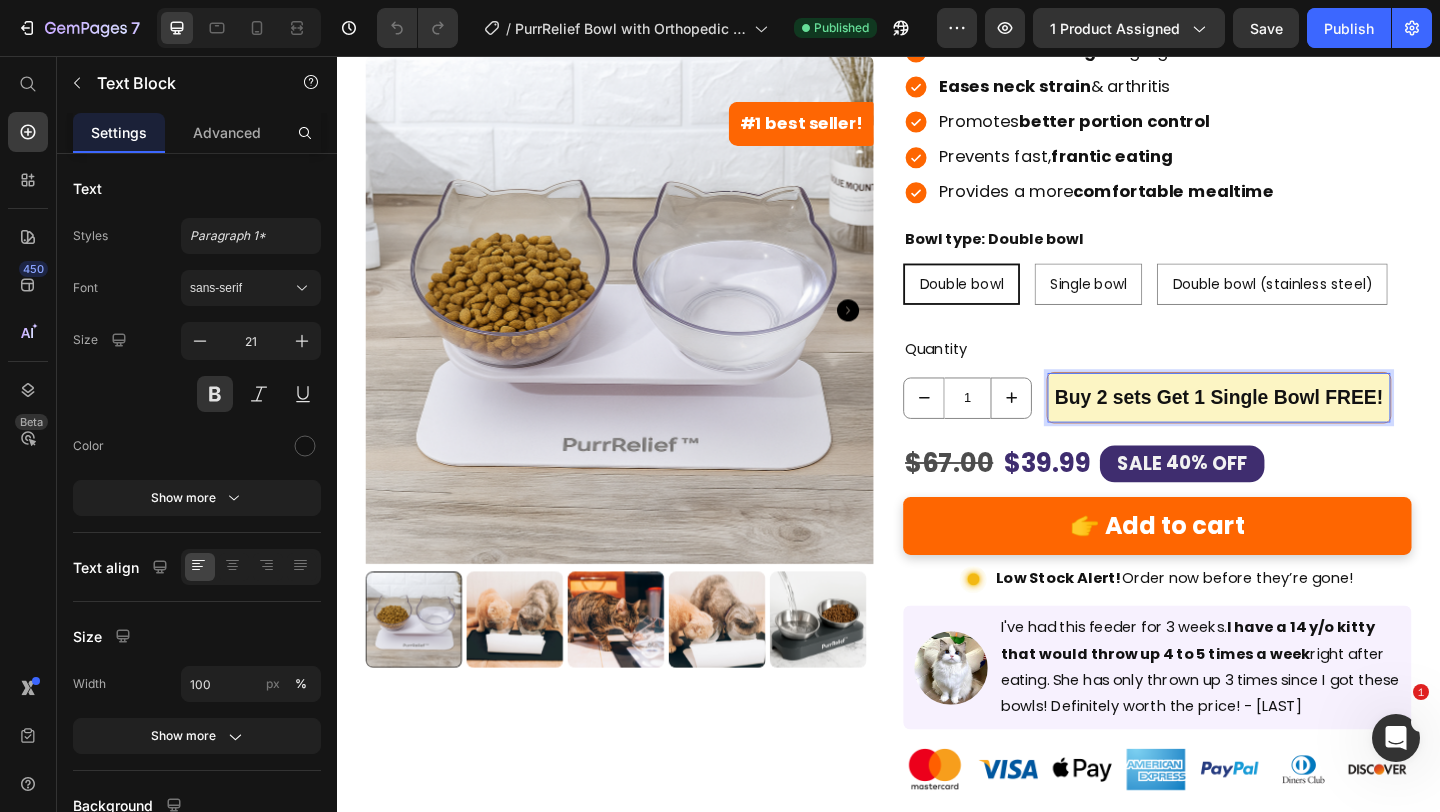 click on "Buy 2 sets Get 1 Single Bowl FREE!" at bounding box center (1296, 428) 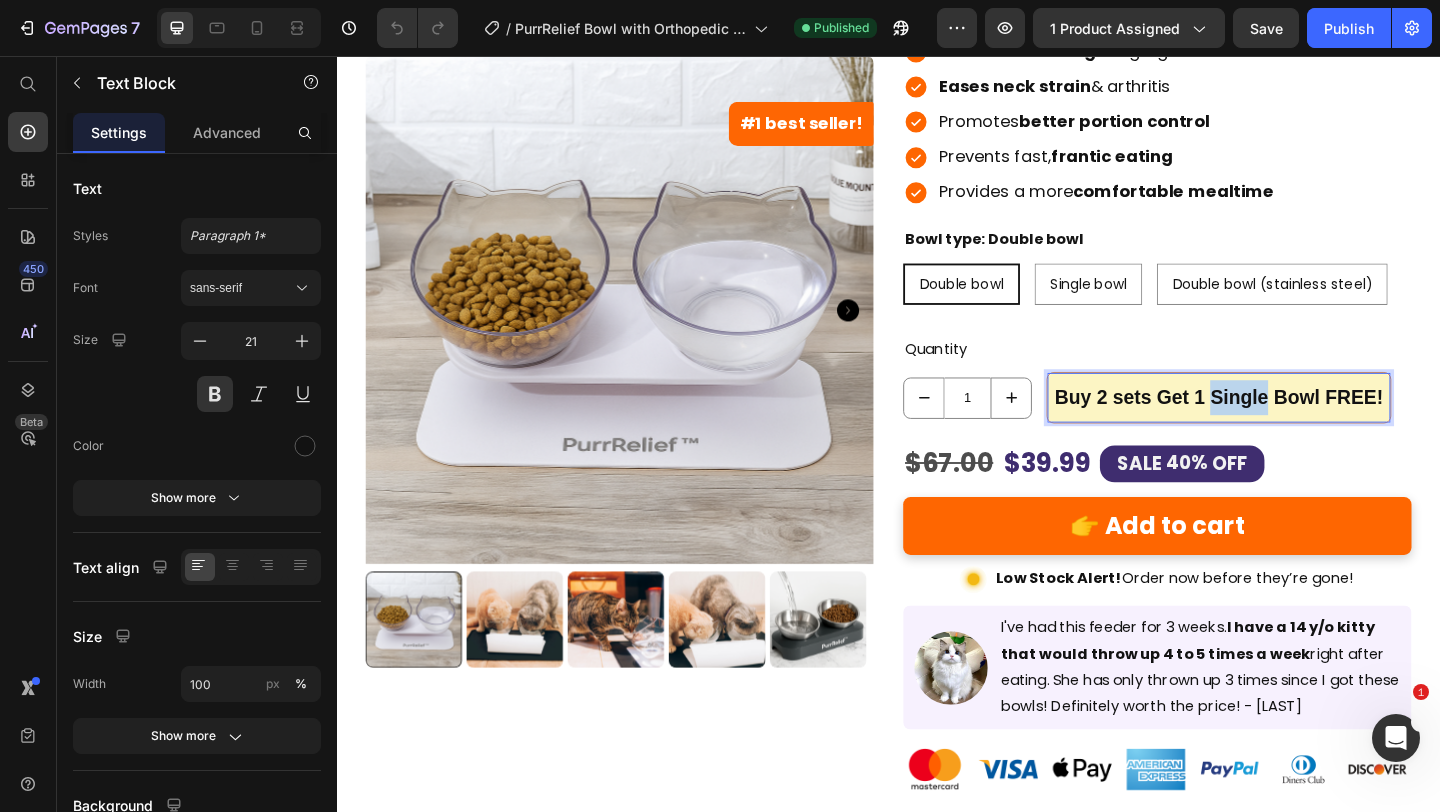 click on "Buy 2 sets Get 1 Single Bowl FREE!" at bounding box center [1296, 428] 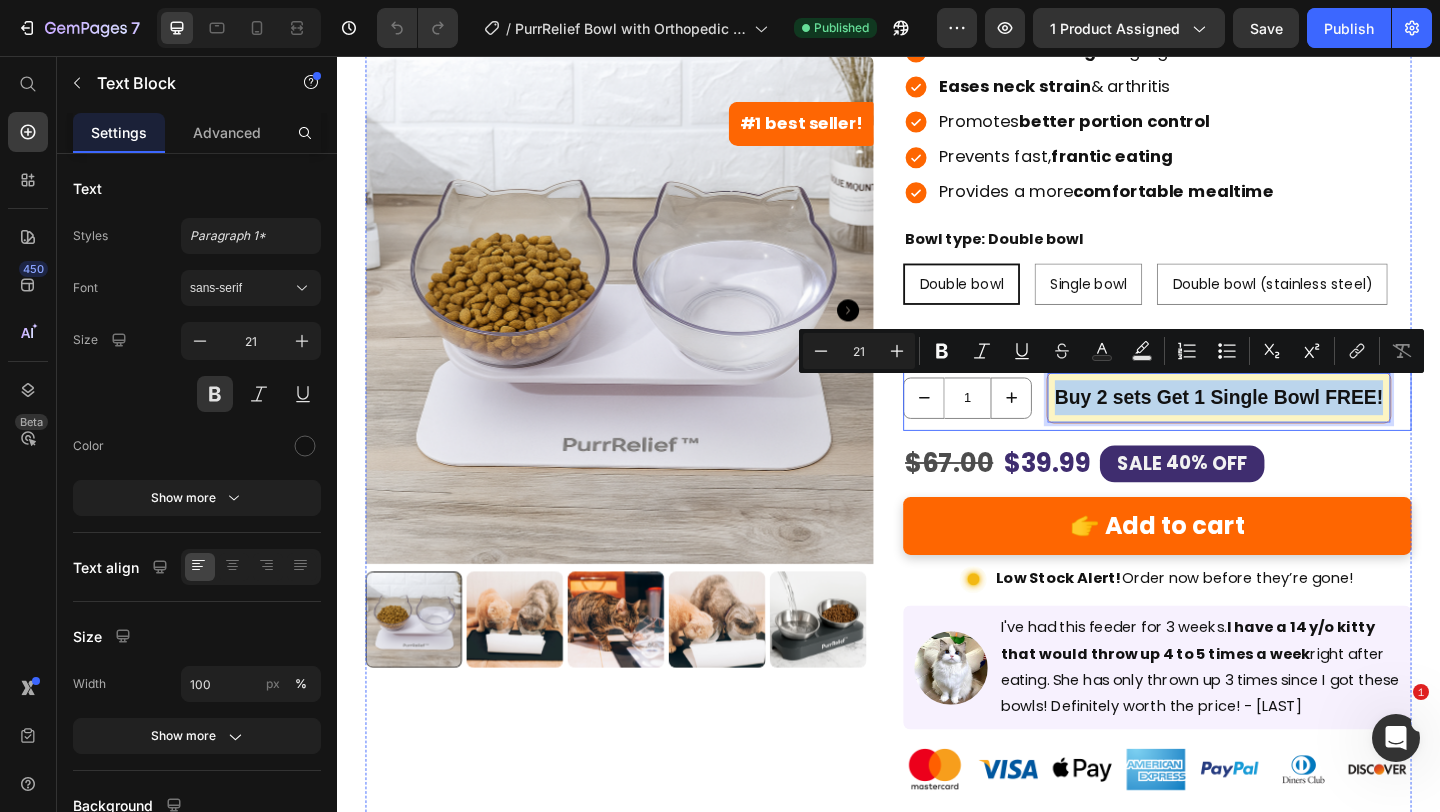 drag, startPoint x: 1466, startPoint y: 417, endPoint x: 1092, endPoint y: 405, distance: 374.19247 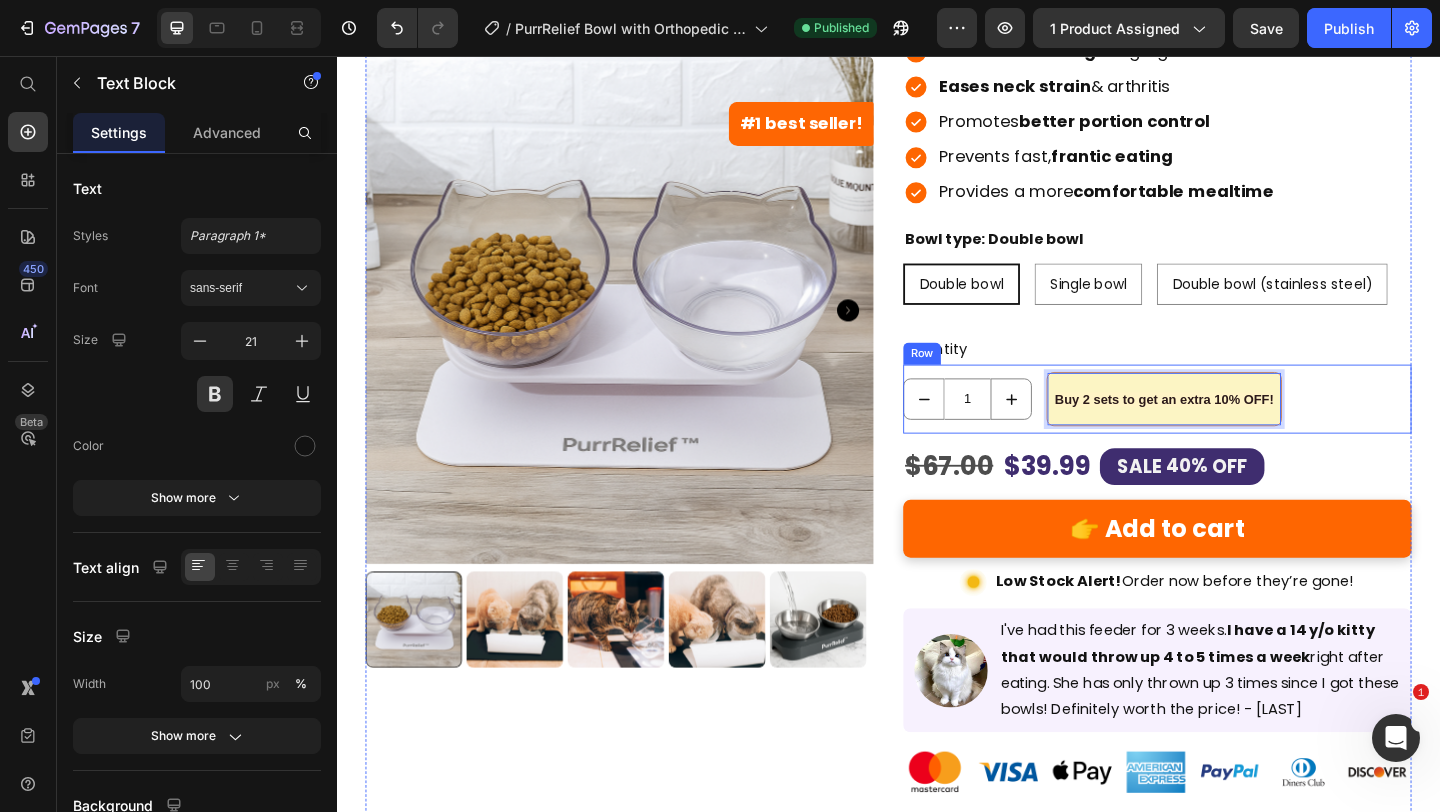 click on "1 Product Quantity Buy 2 sets to get an extra 10% OFF! Text Block   8 Row" at bounding box center (1229, 429) 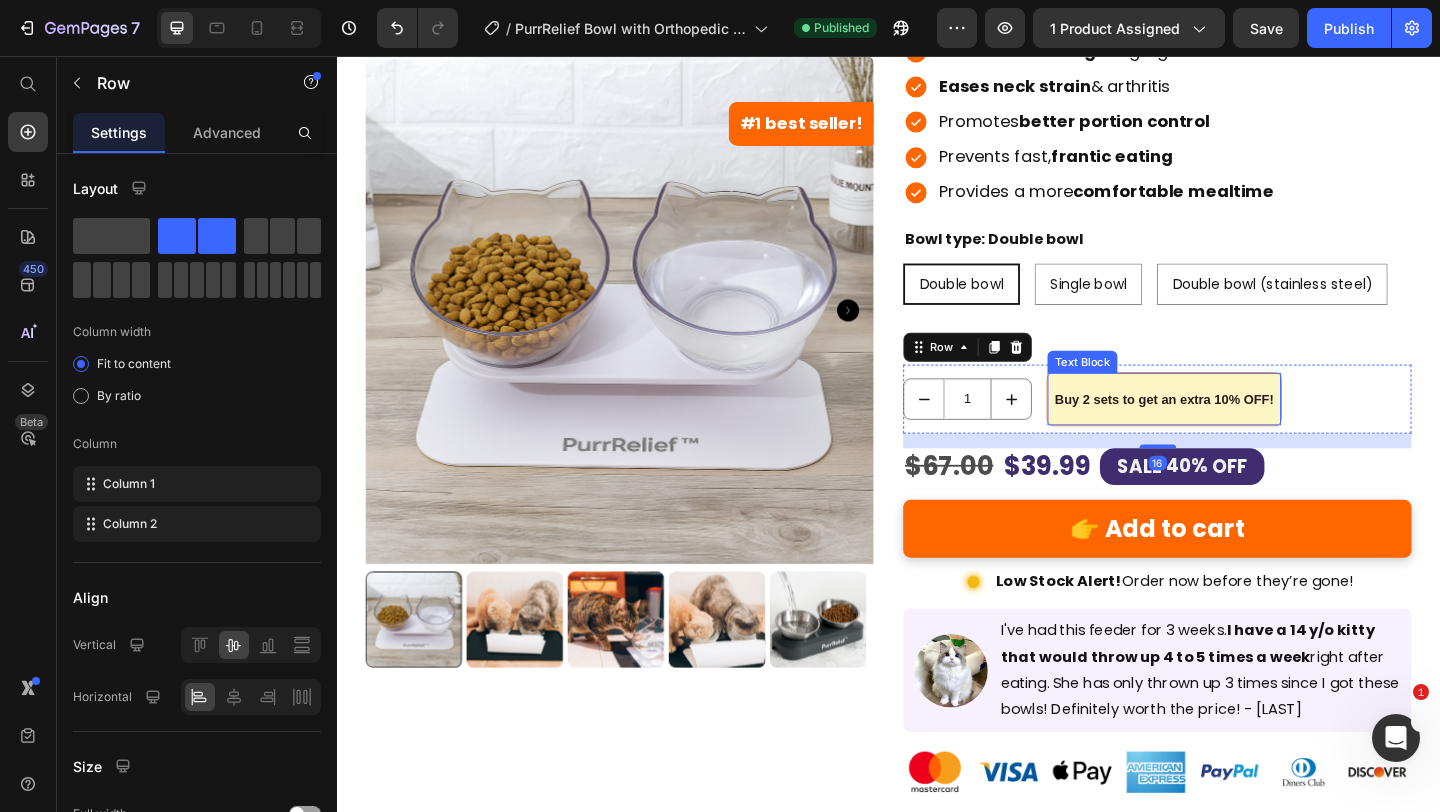 click on "Buy 2 sets to get an extra 10% OFF!" at bounding box center [1237, 430] 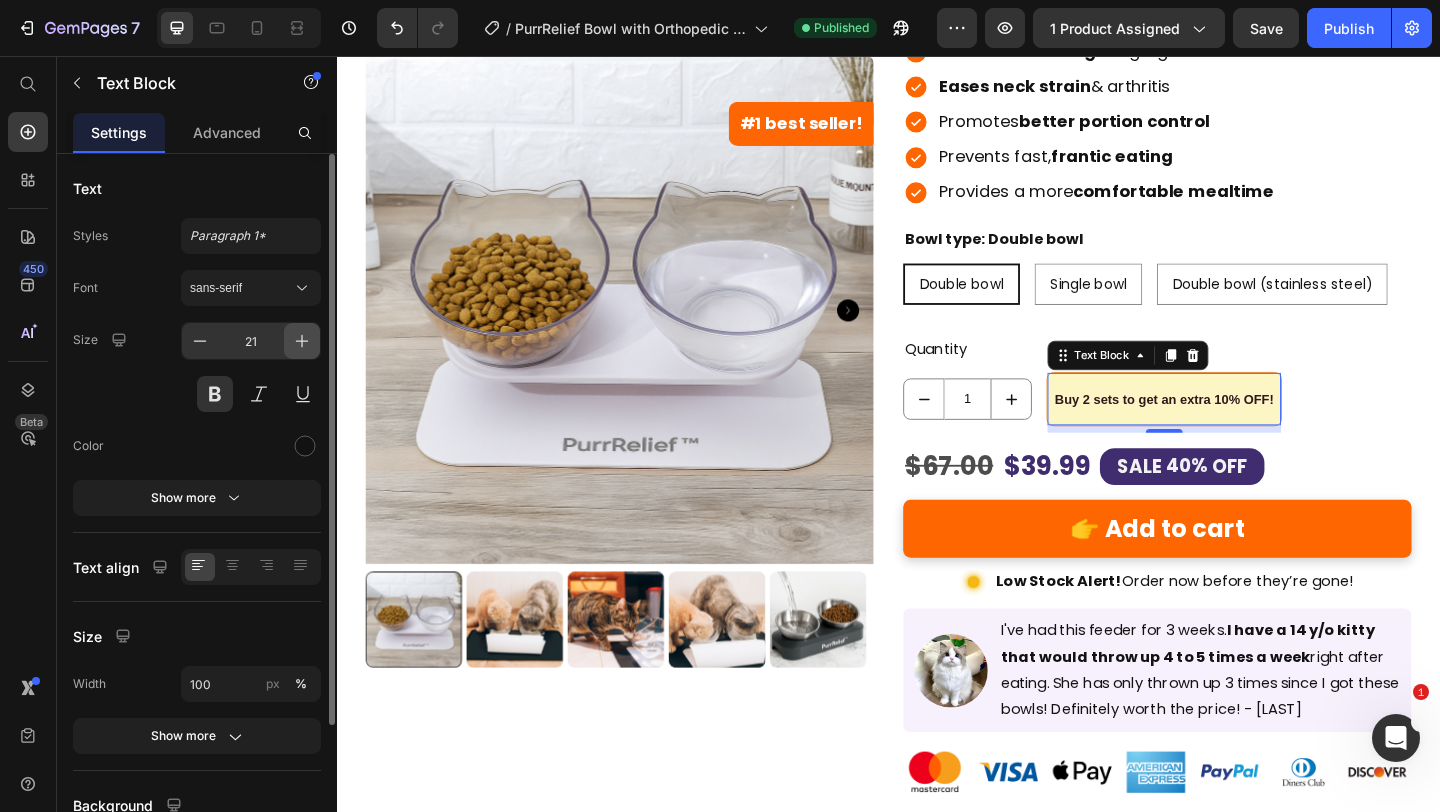 click 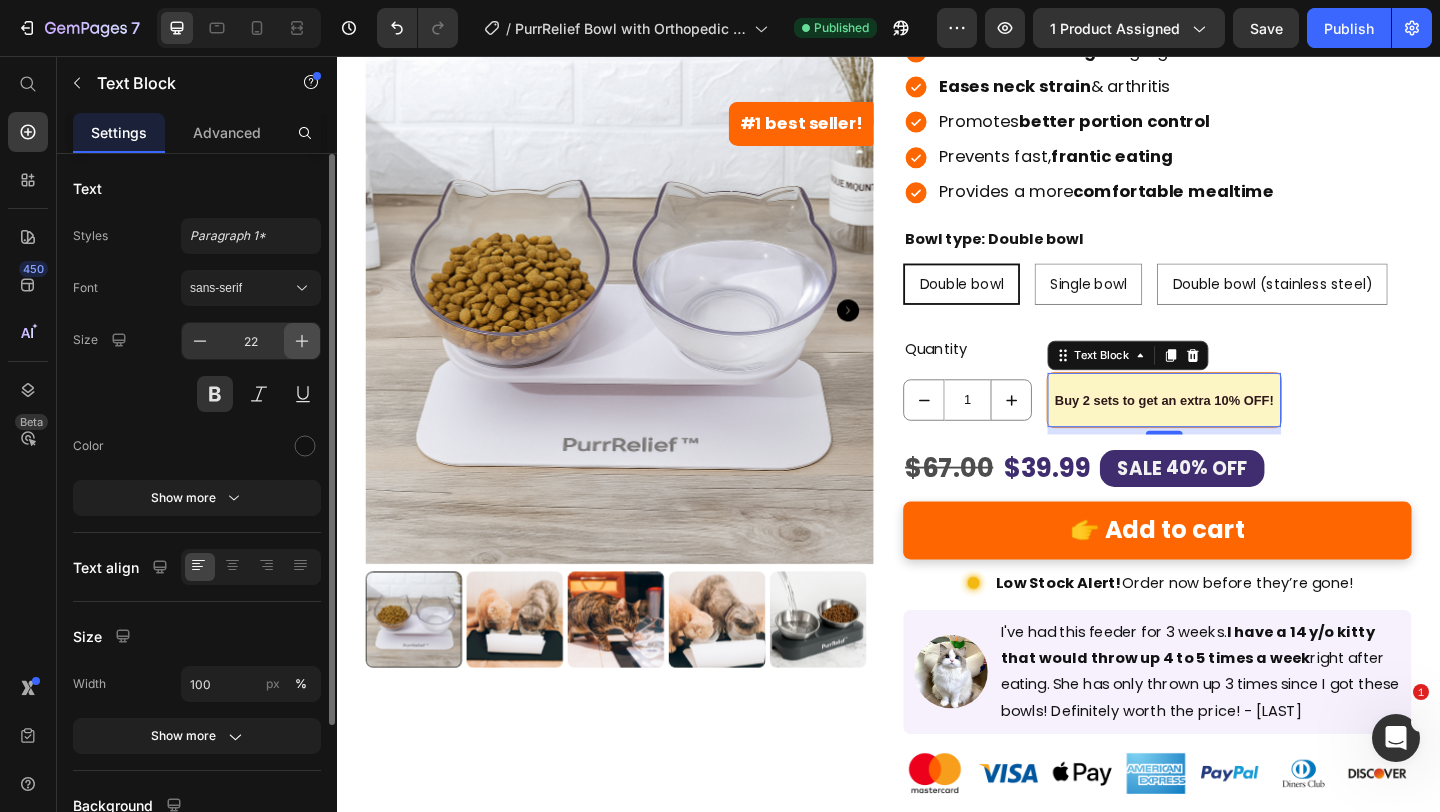 click 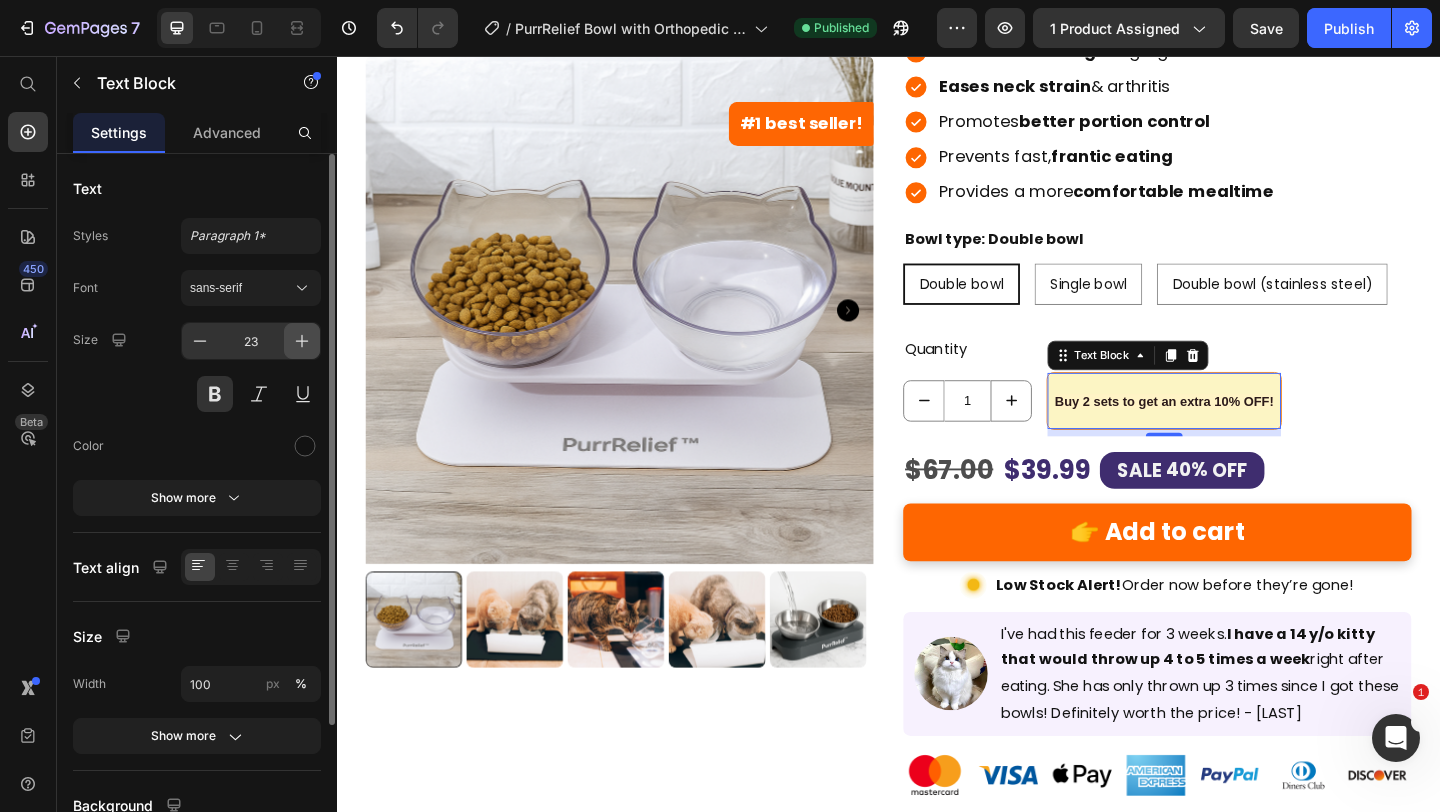 click 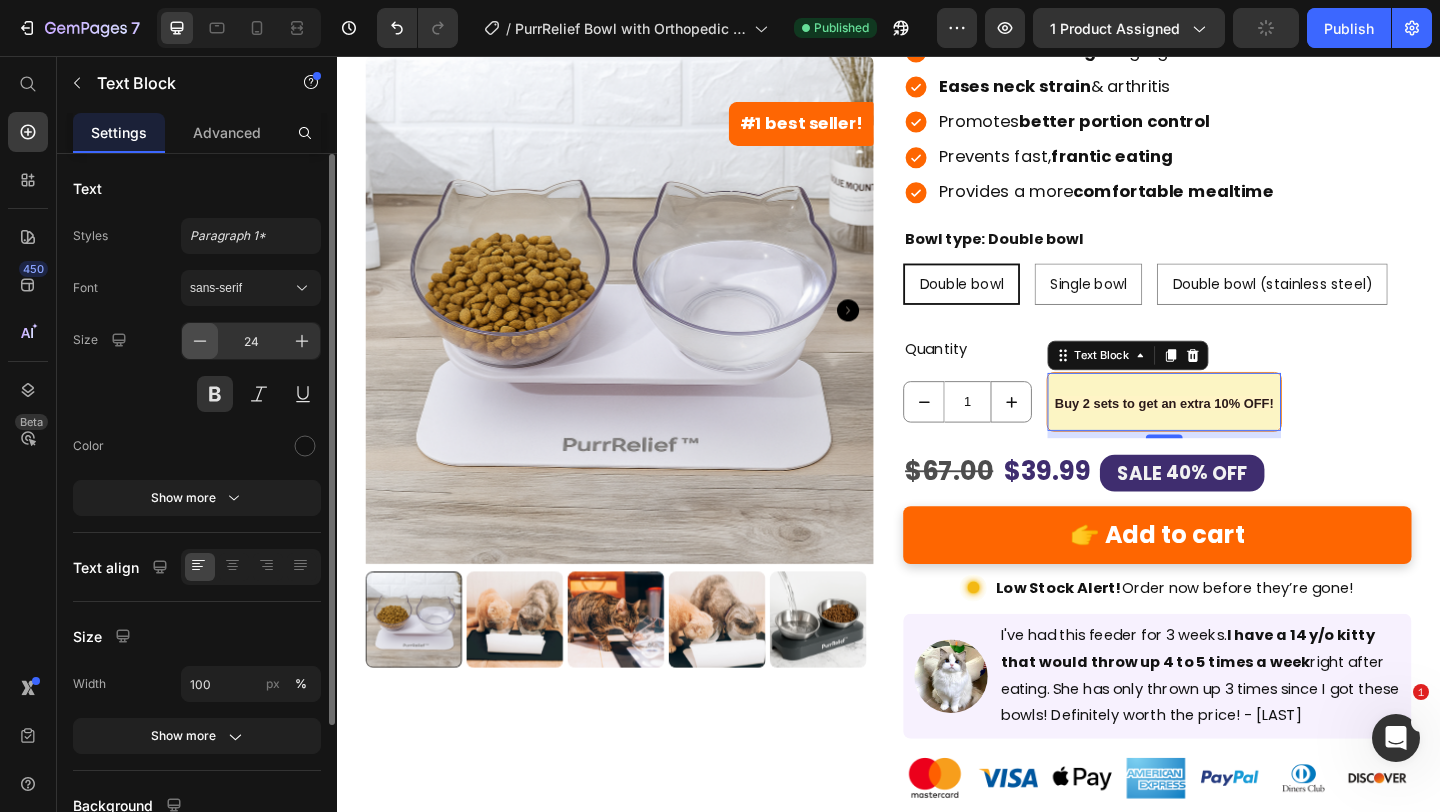 click at bounding box center [200, 341] 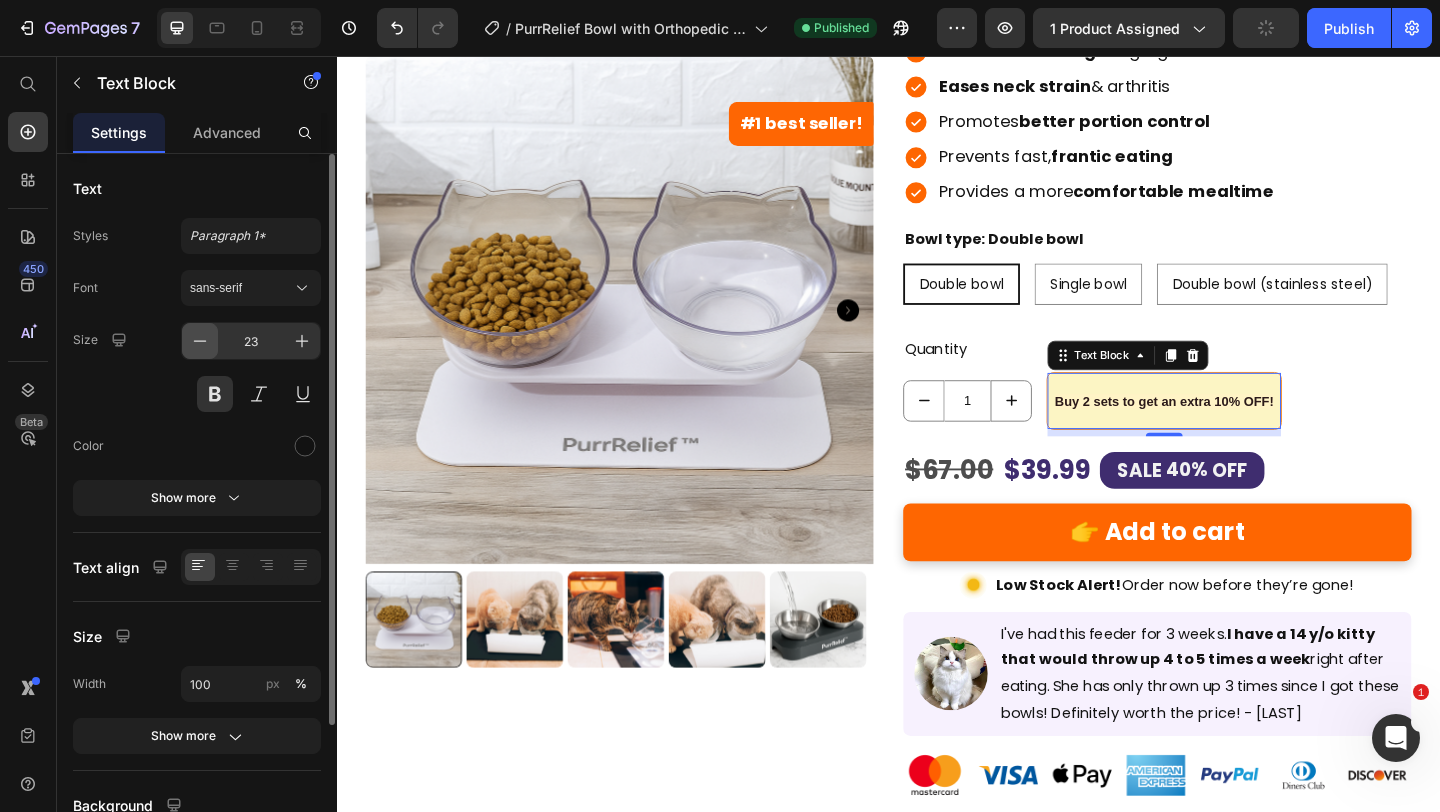 click at bounding box center (200, 341) 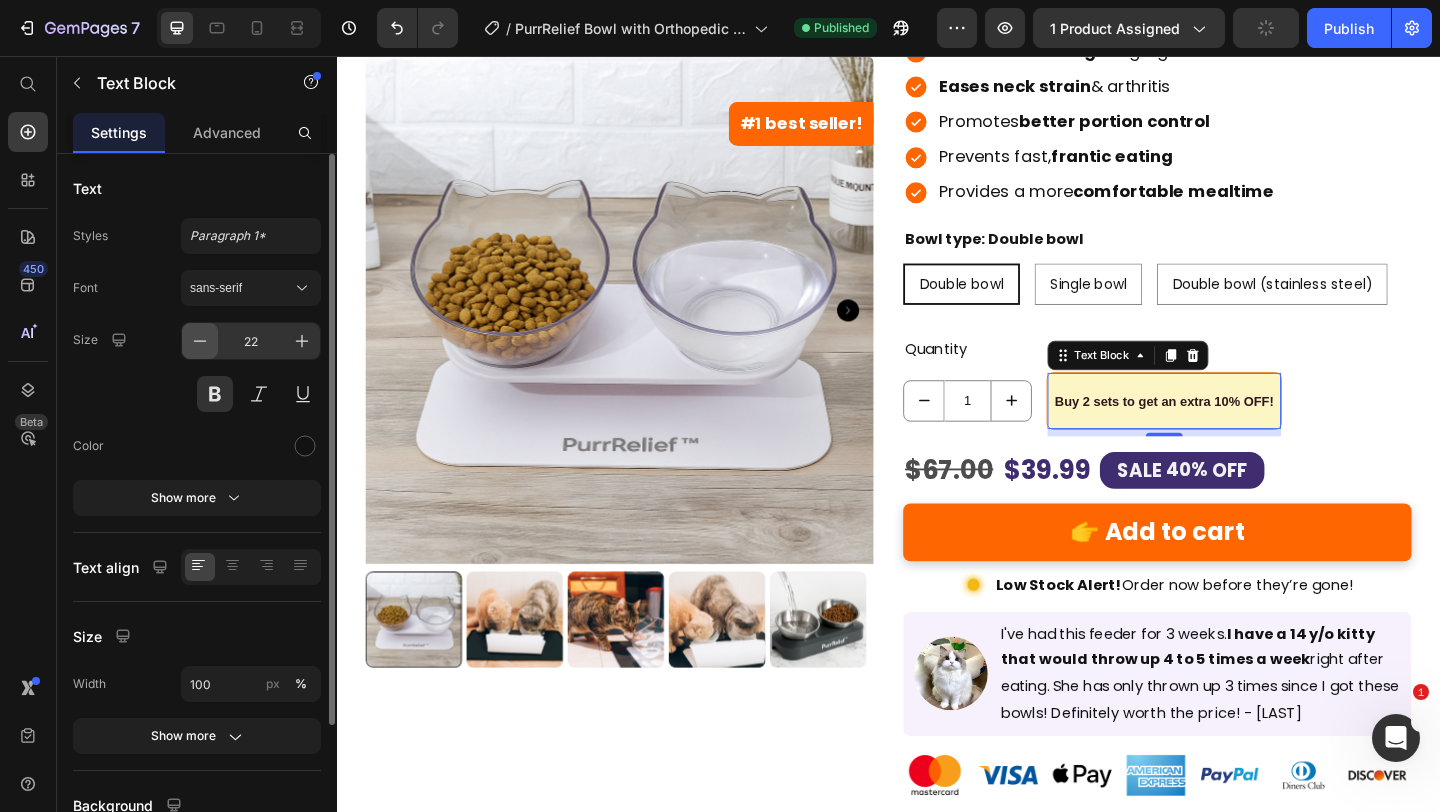 click at bounding box center [200, 341] 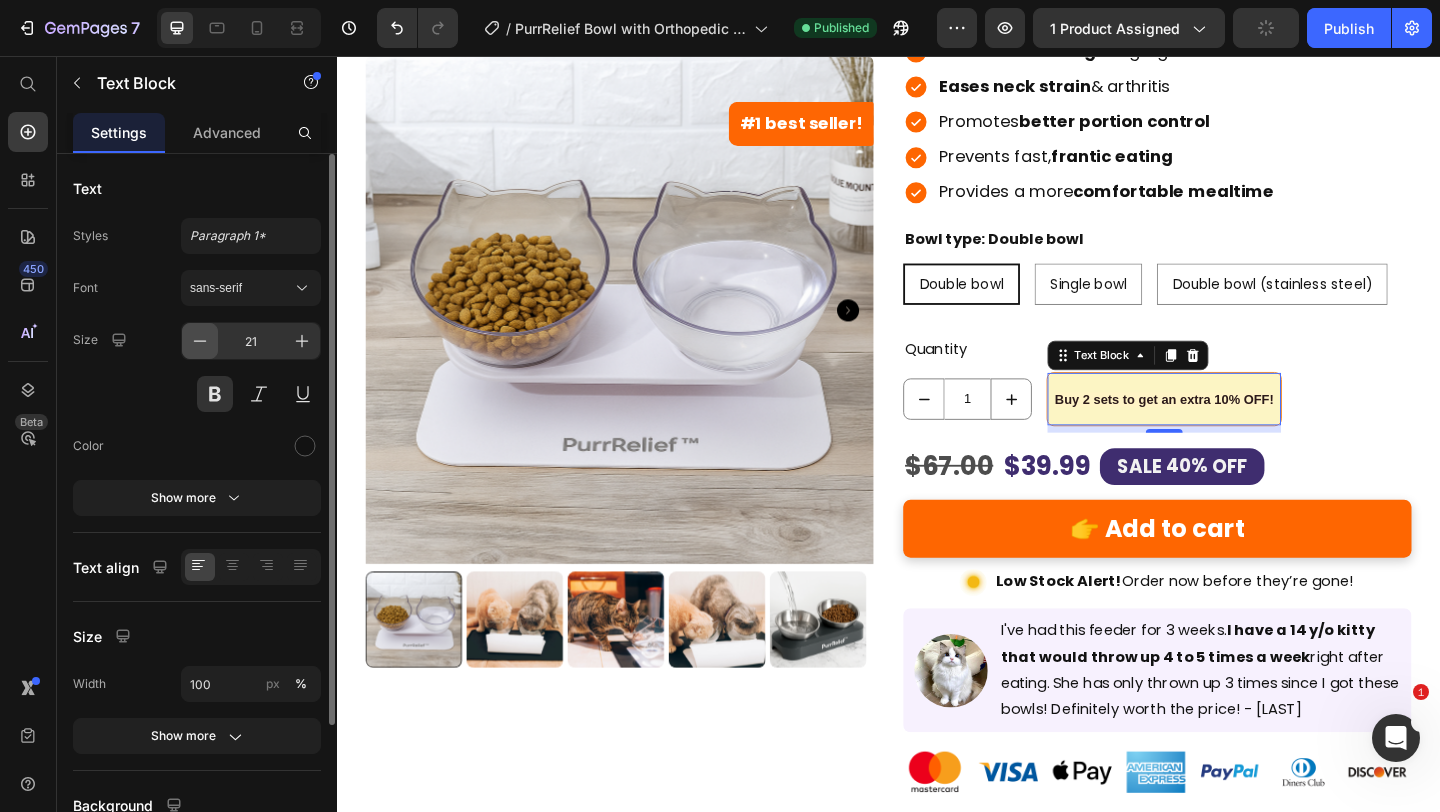 click 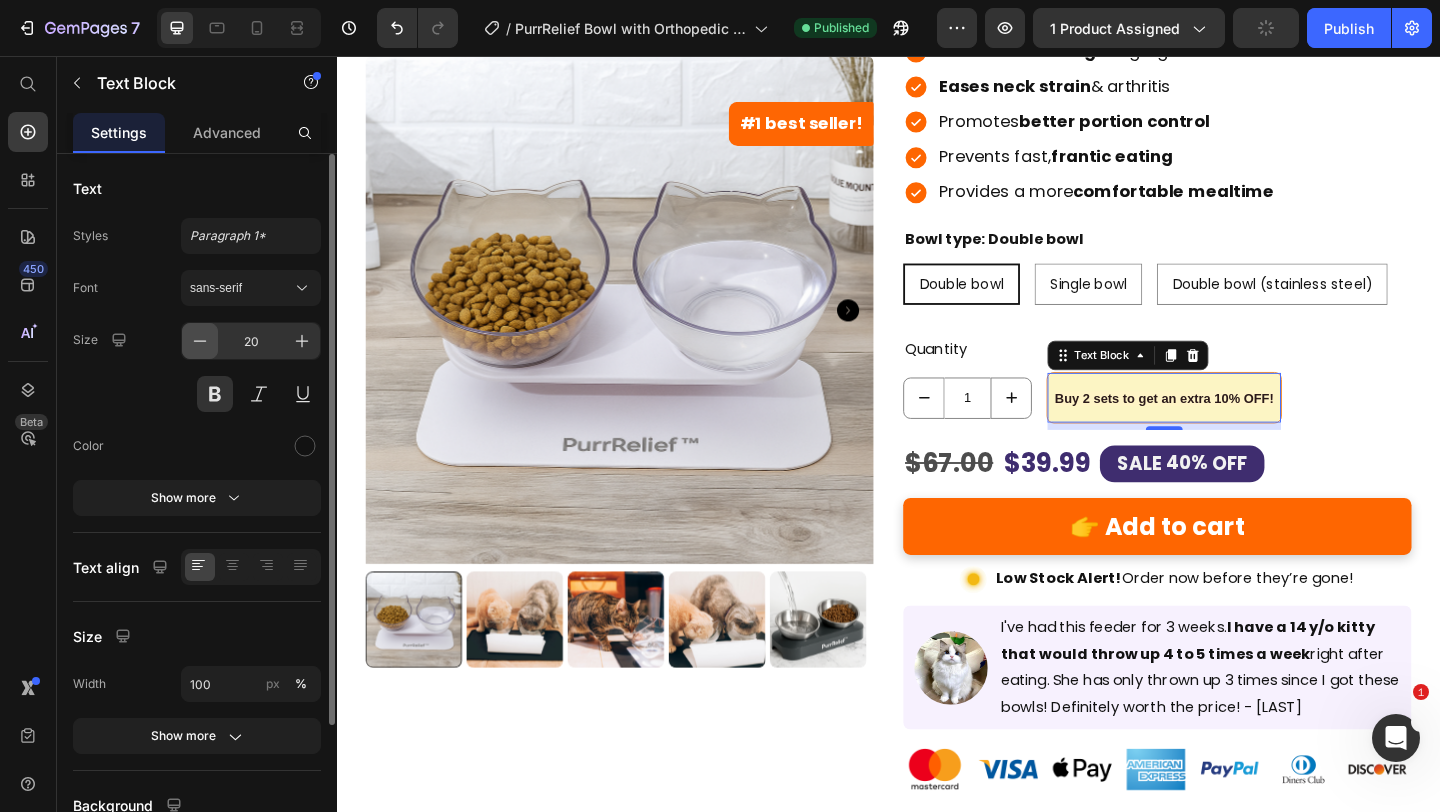 click 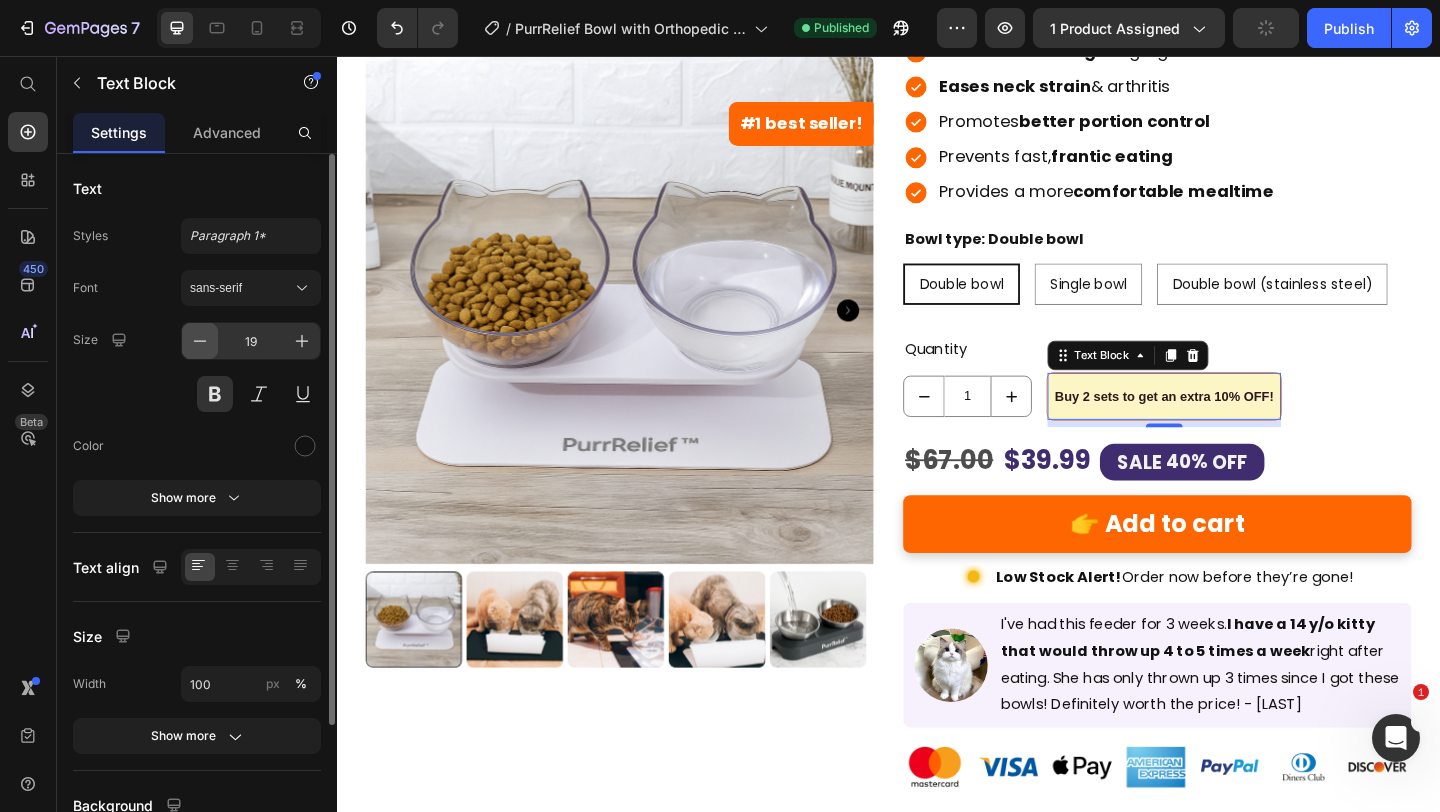 click 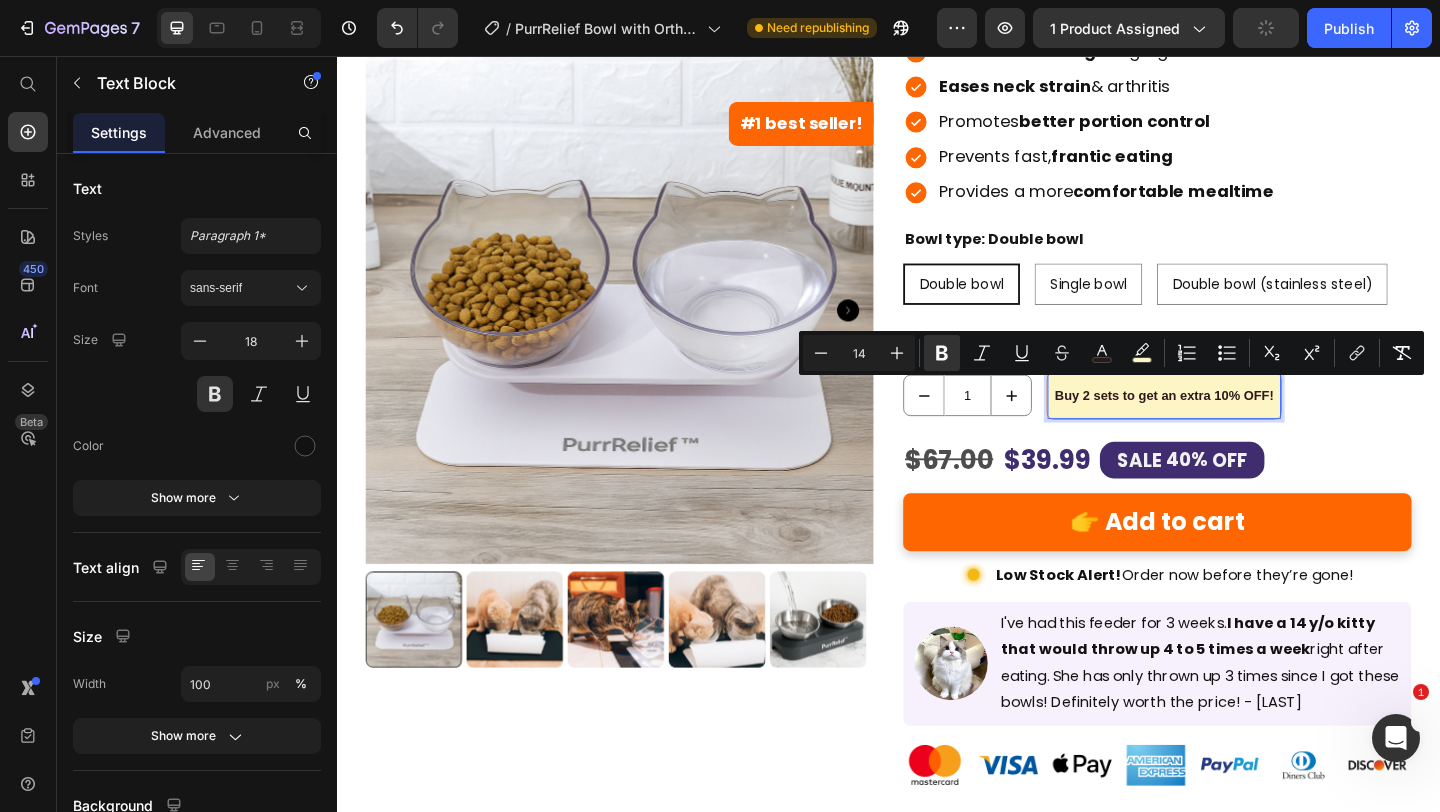 click on "Buy 2 sets to get an extra 10% OFF!" at bounding box center [1237, 426] 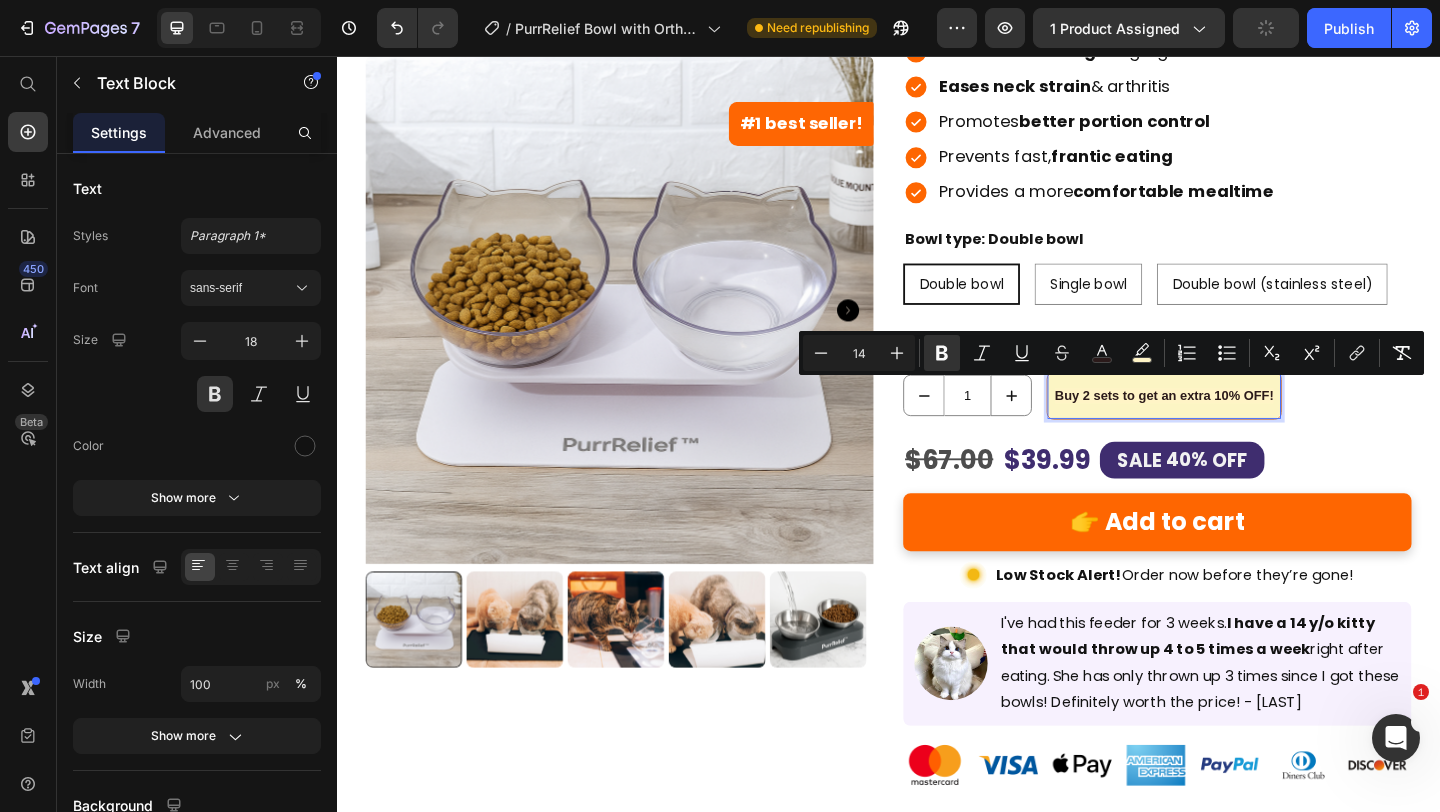 click on "Buy 2 sets to get an extra 10% OFF!" at bounding box center [1237, 426] 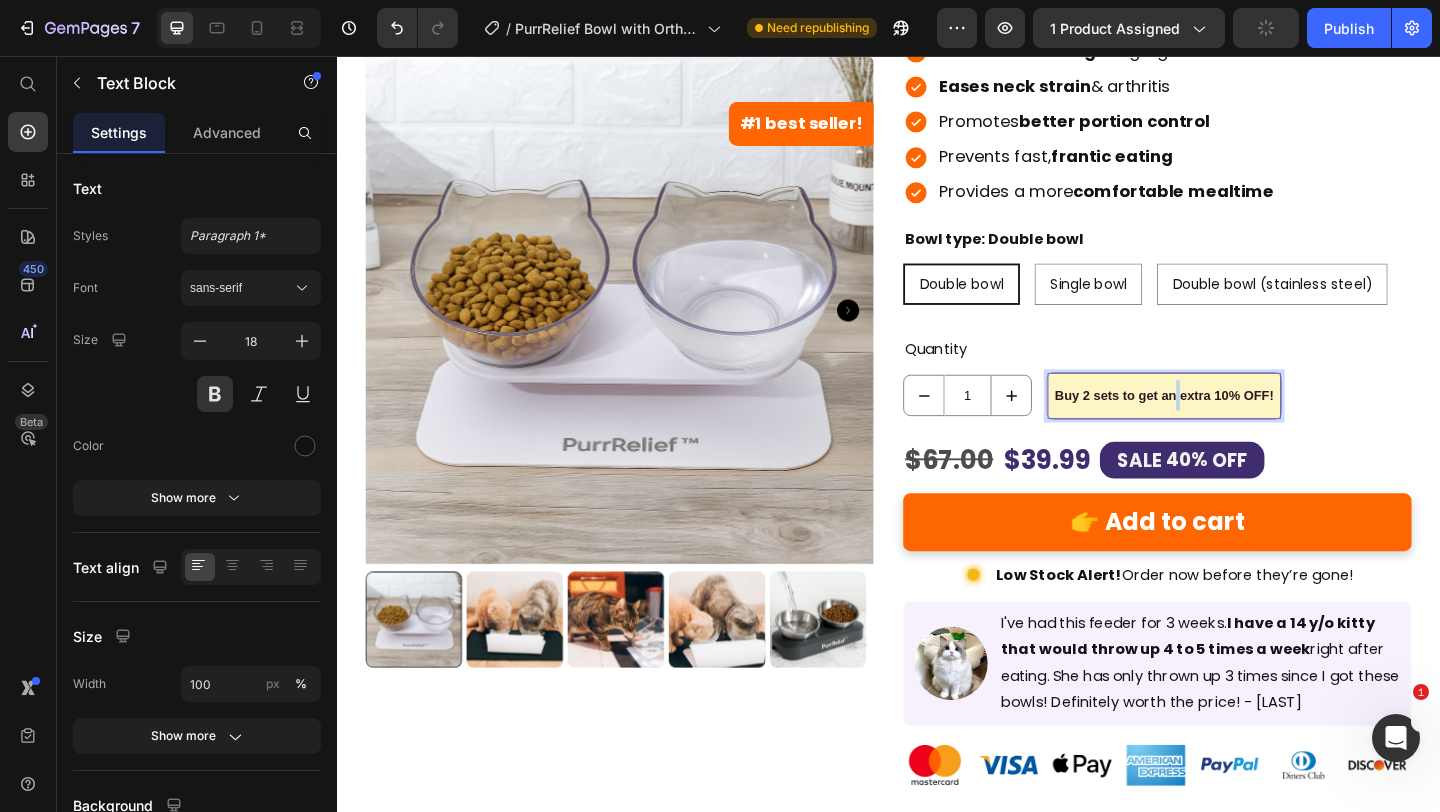 click on "Buy 2 sets to get an extra 10% OFF!" at bounding box center (1237, 426) 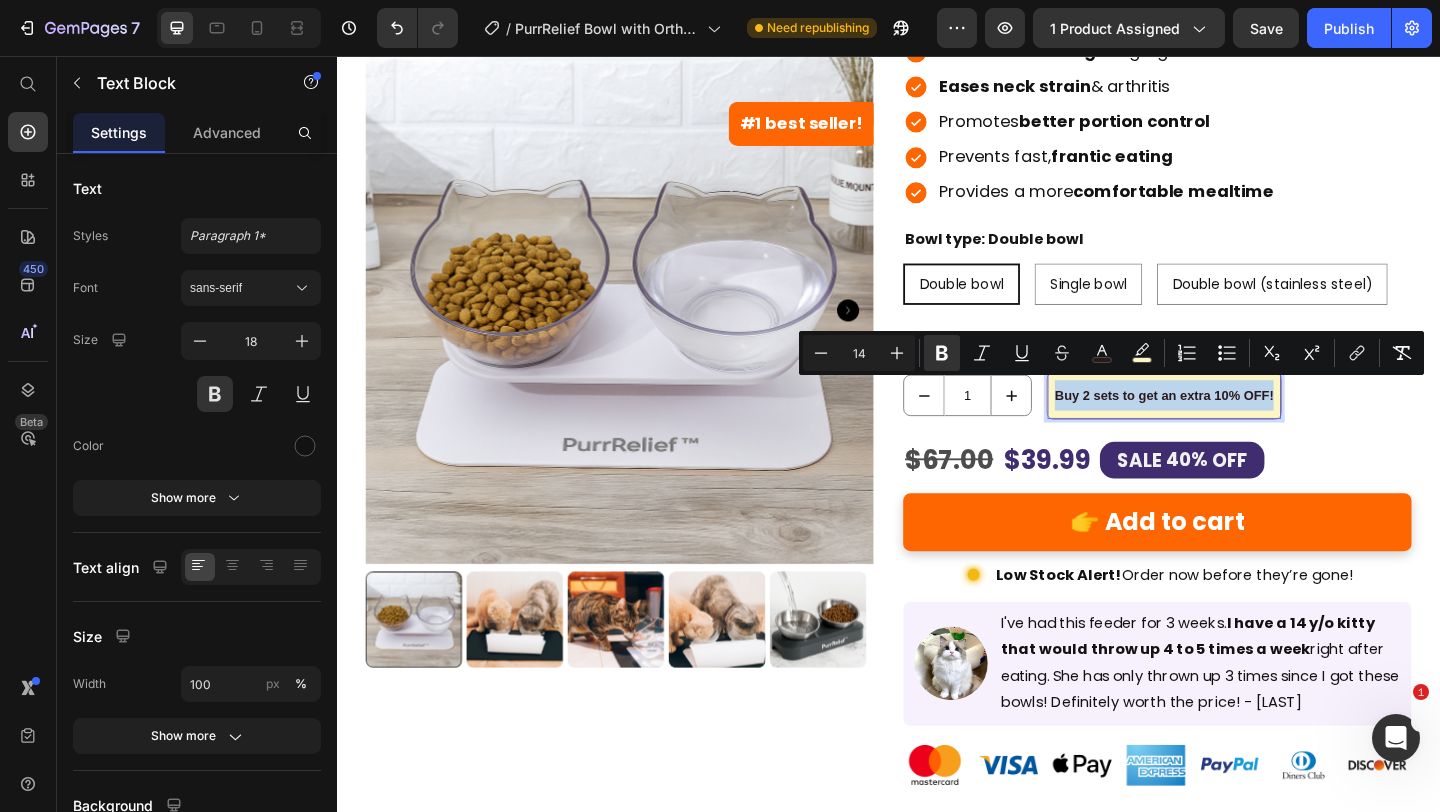 drag, startPoint x: 1113, startPoint y: 417, endPoint x: 1349, endPoint y: 418, distance: 236.00212 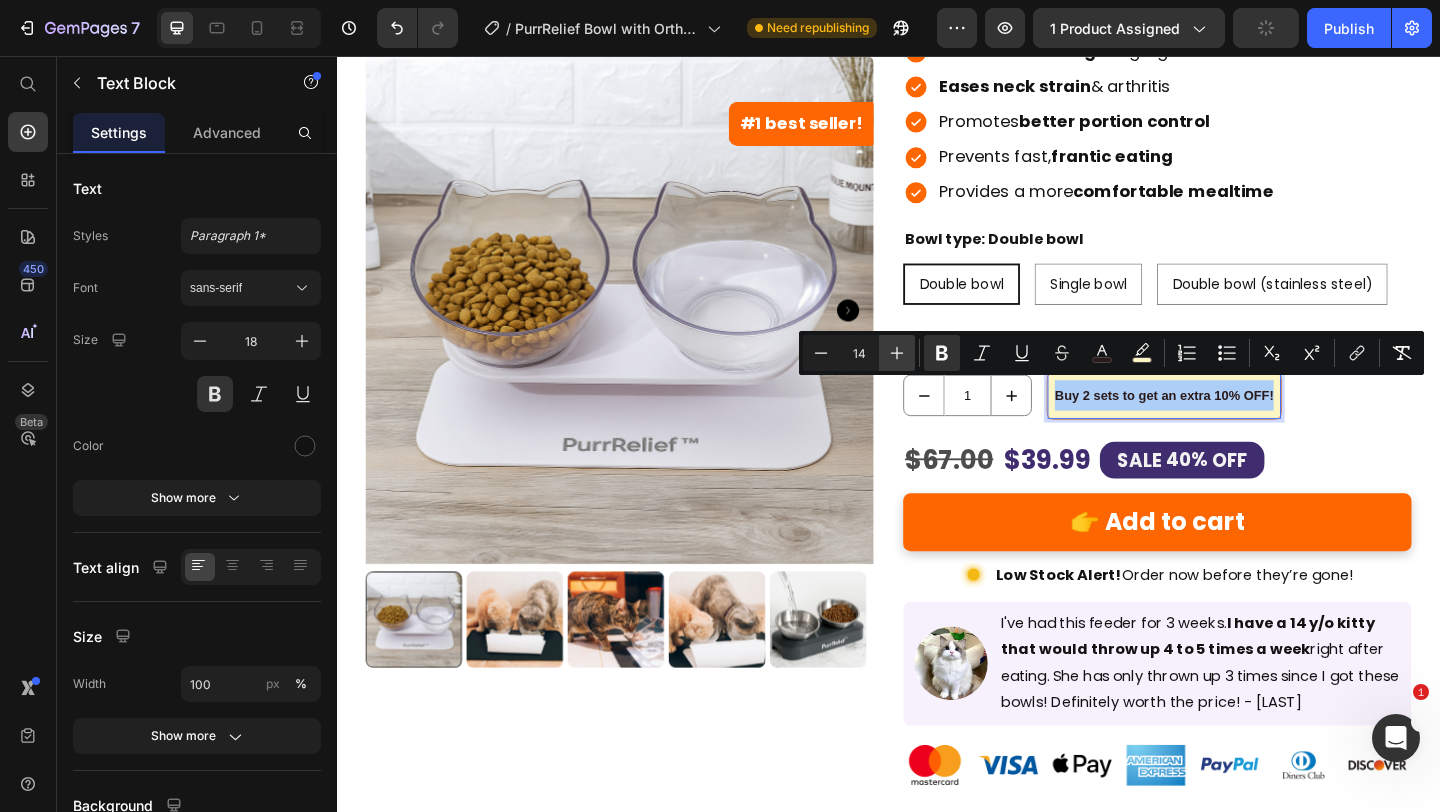 click 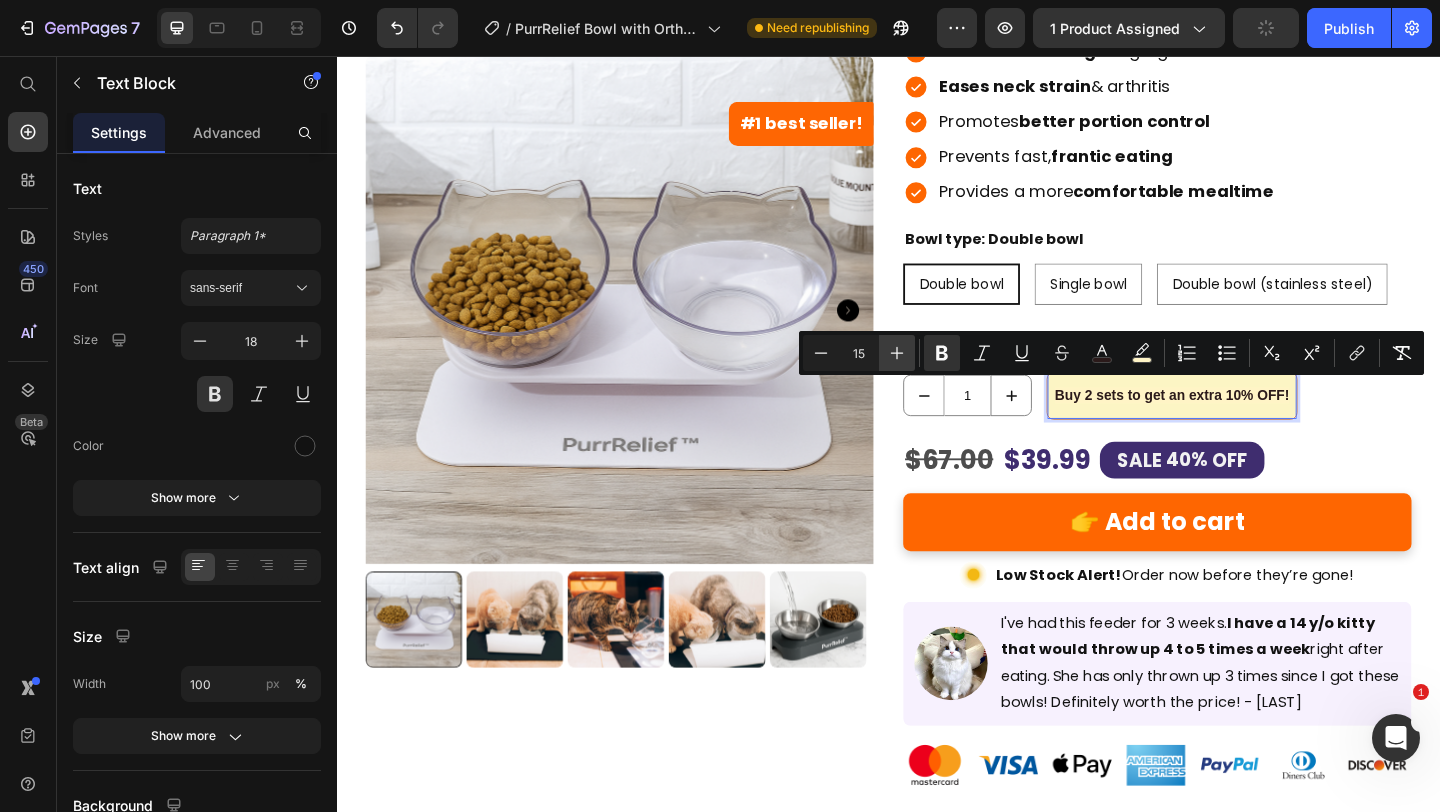 click 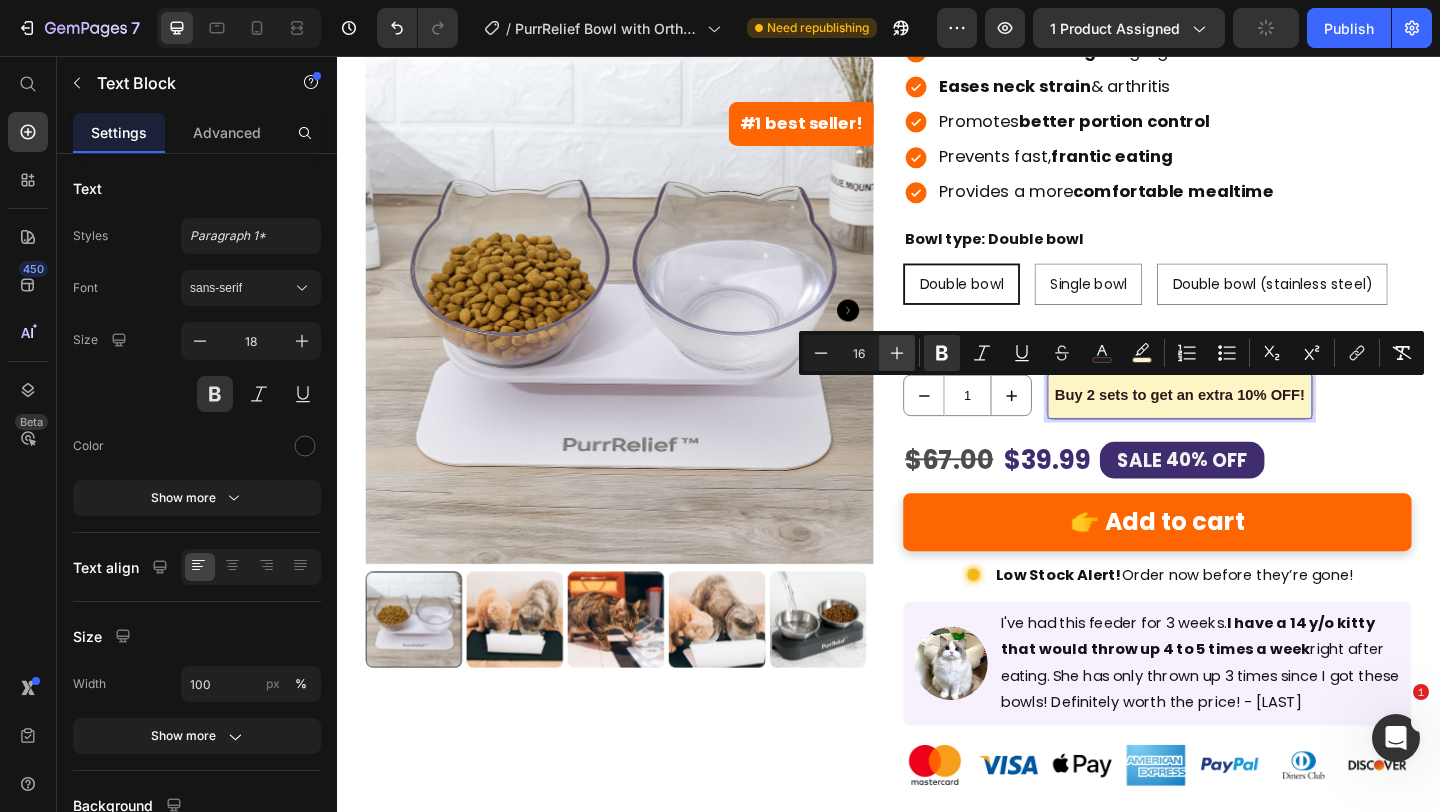 click 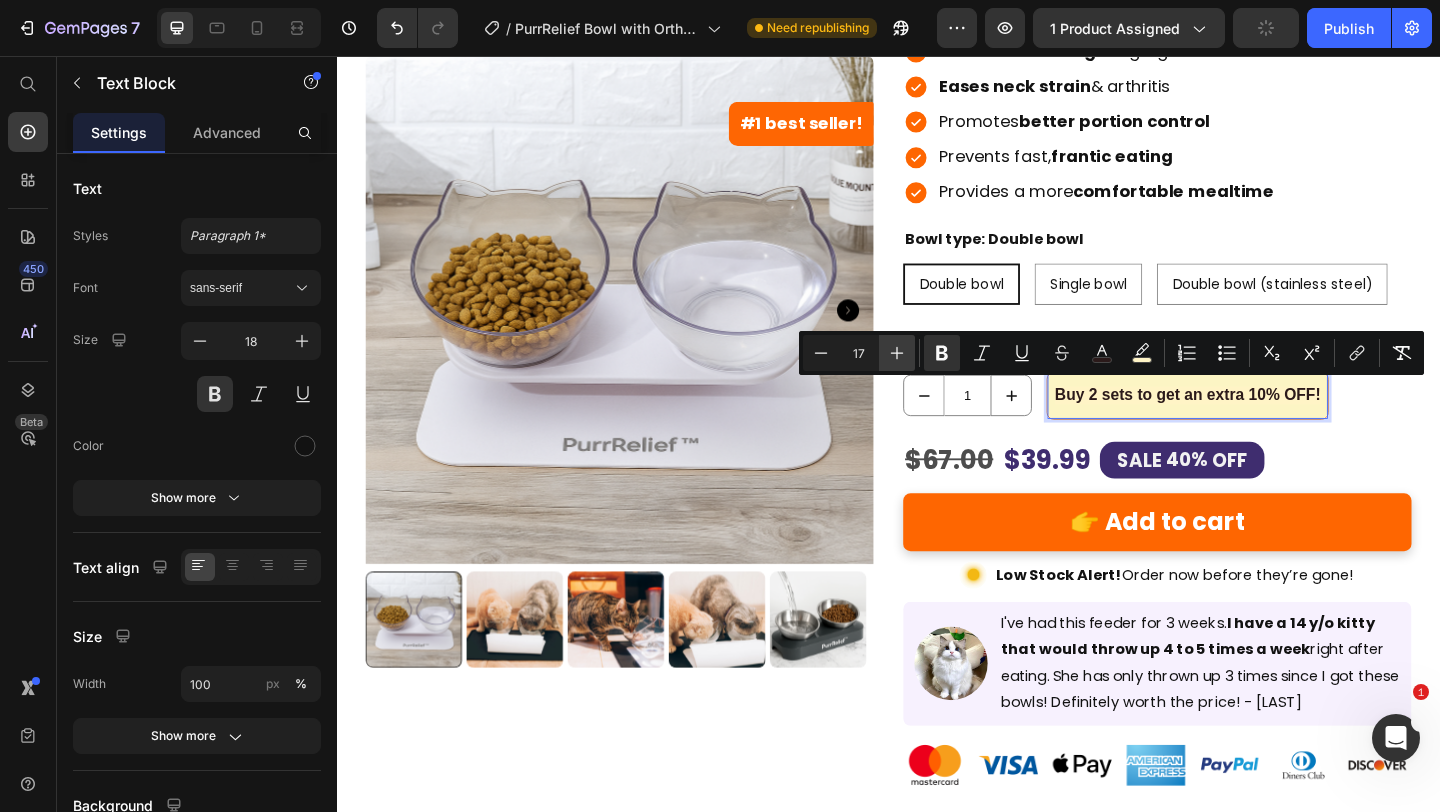 click 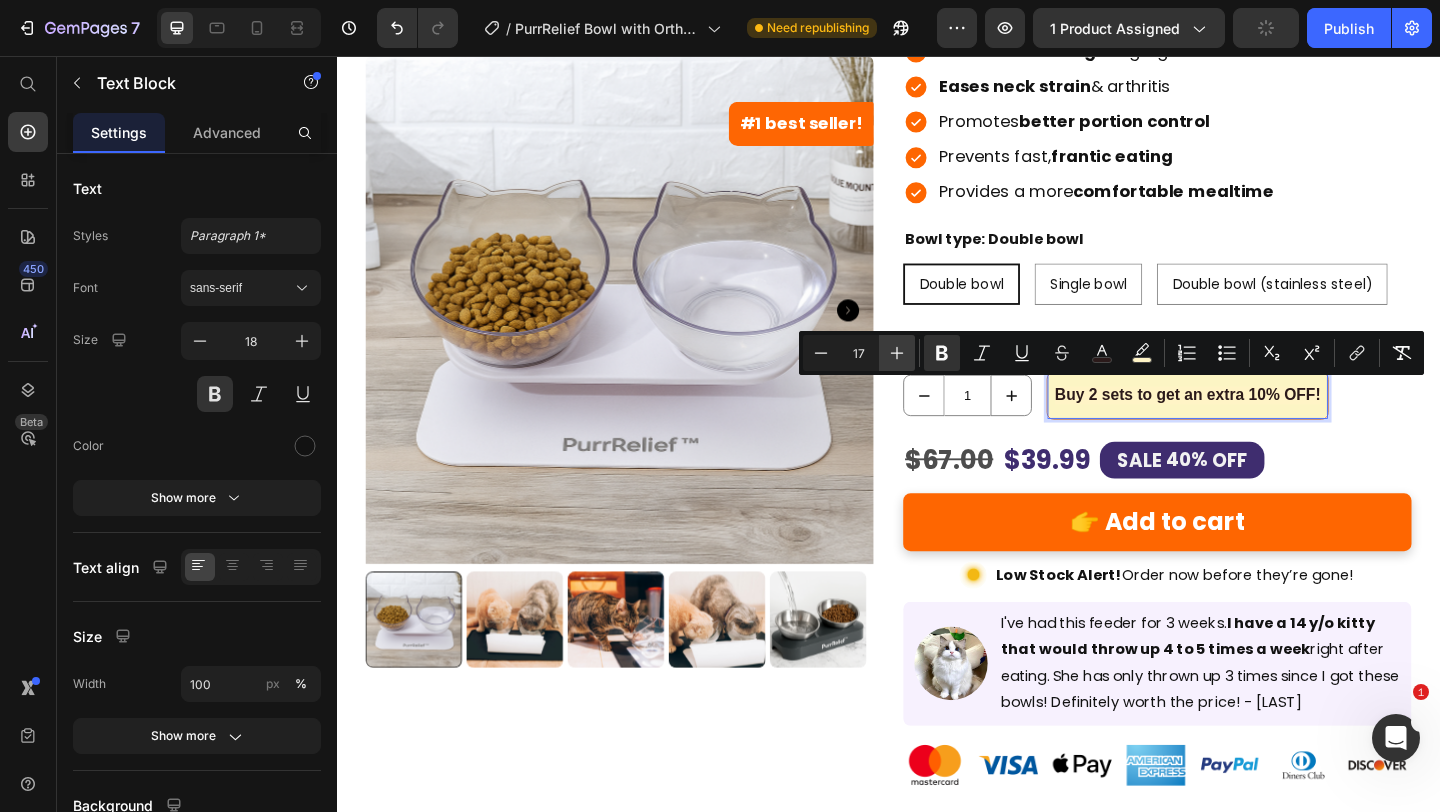 type on "18" 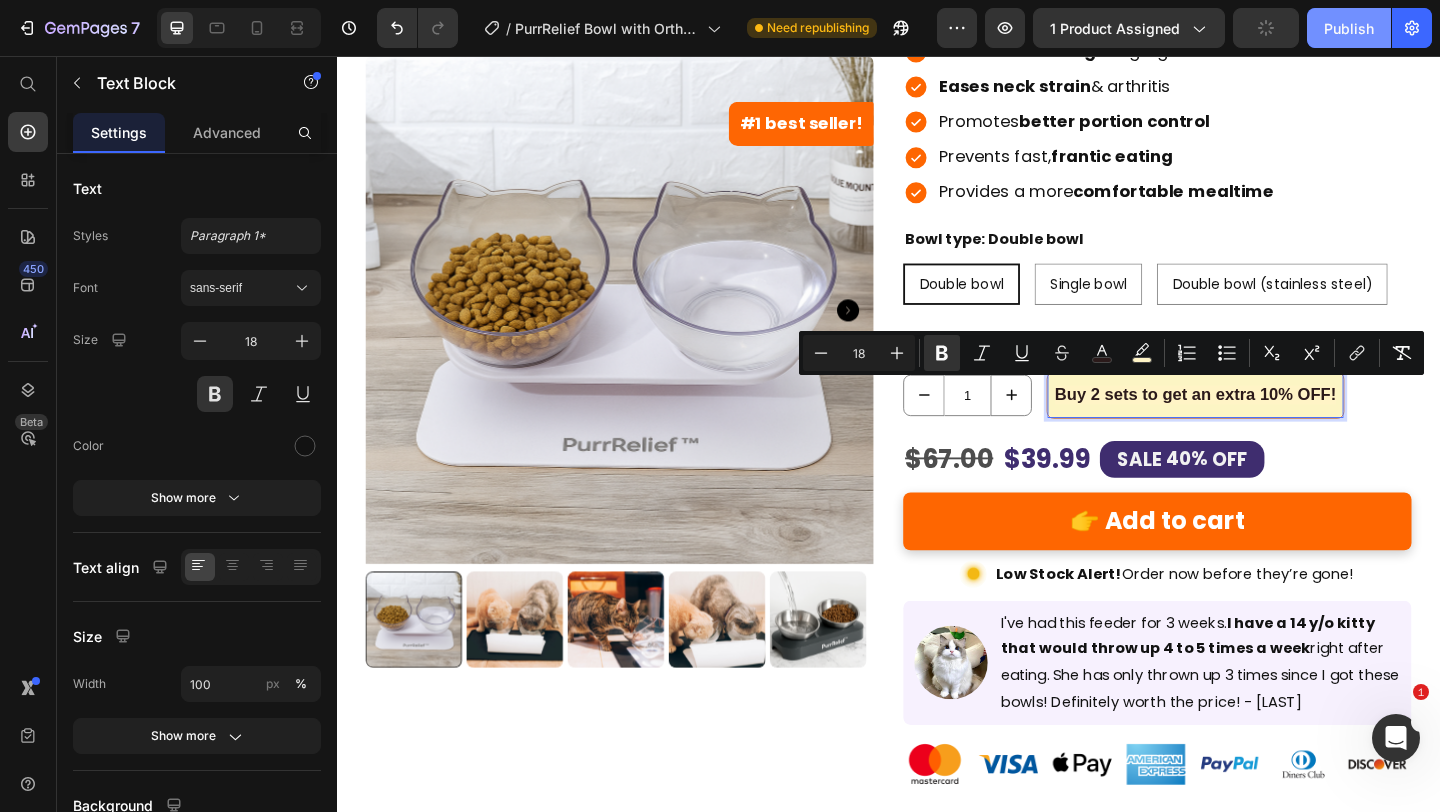 click on "Publish" at bounding box center [1349, 28] 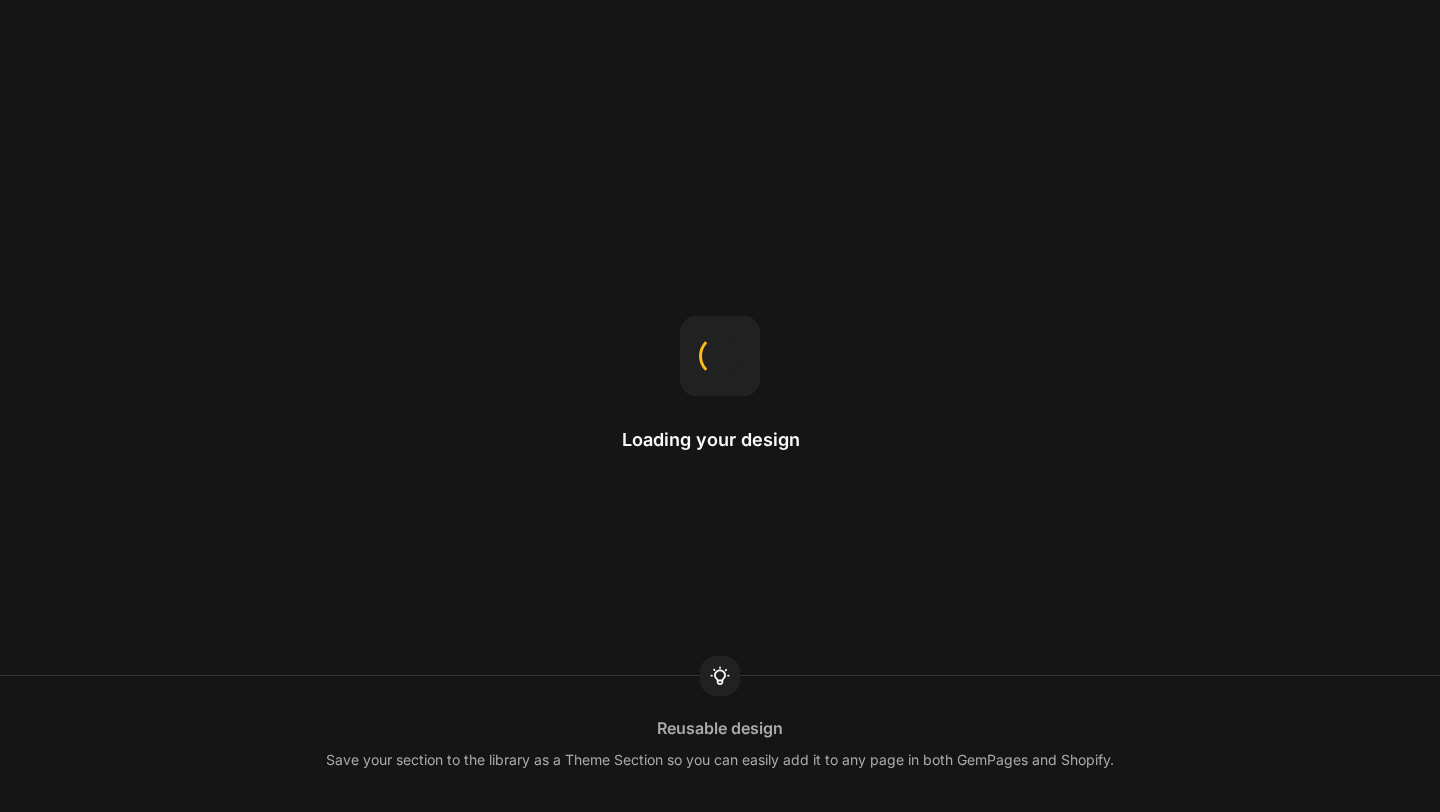 scroll, scrollTop: 0, scrollLeft: 0, axis: both 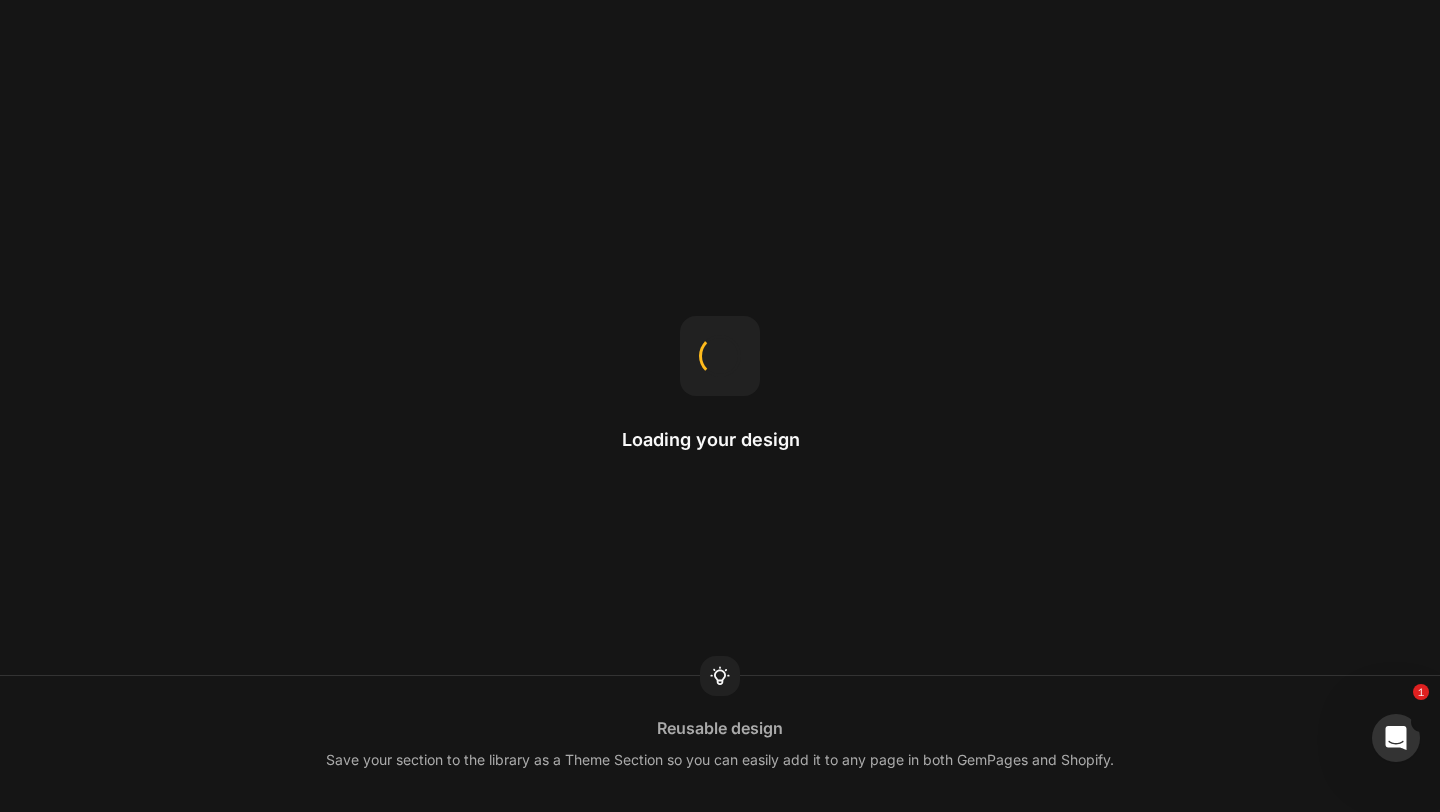 click on "Loading your design" at bounding box center (720, 406) 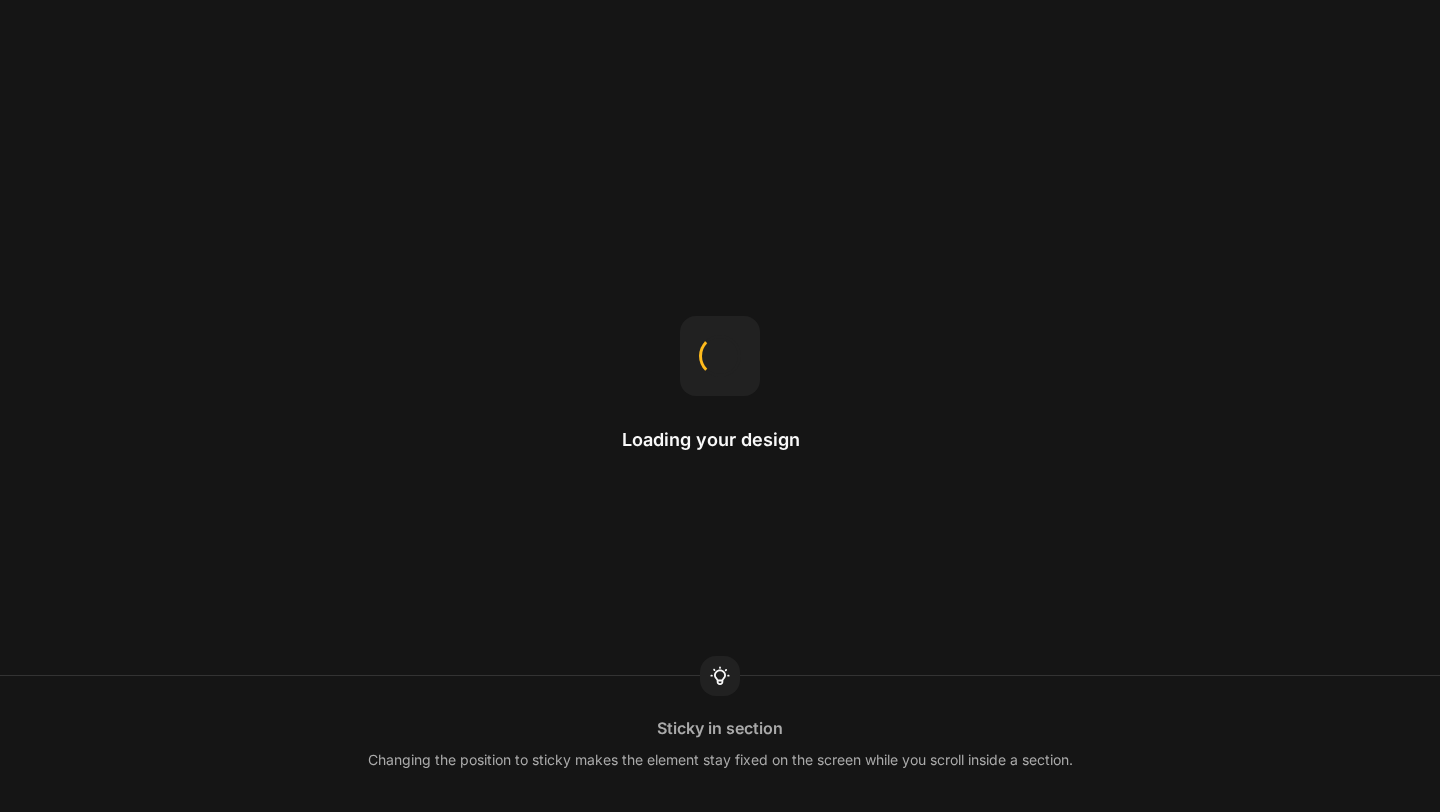 scroll, scrollTop: 0, scrollLeft: 0, axis: both 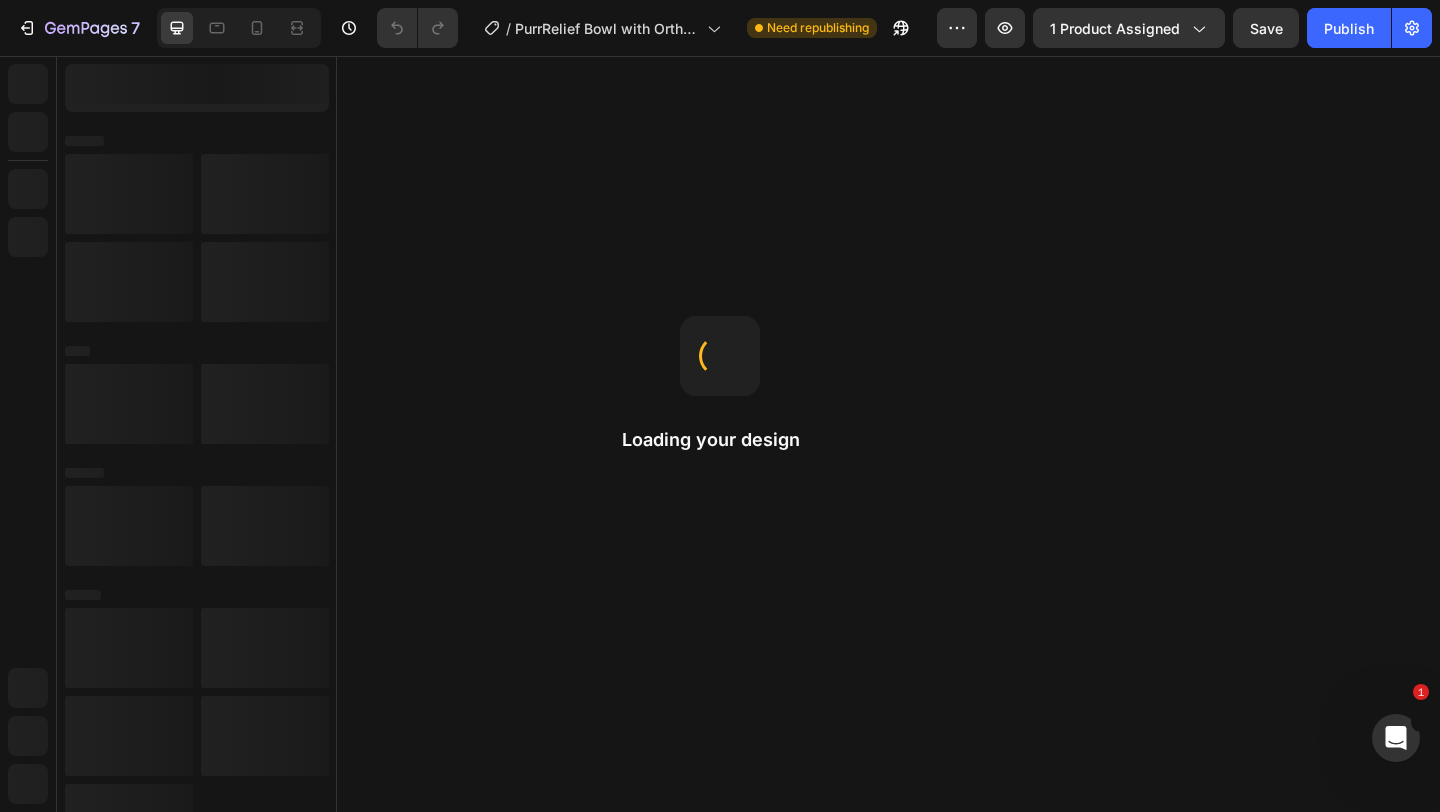 radio on "false" 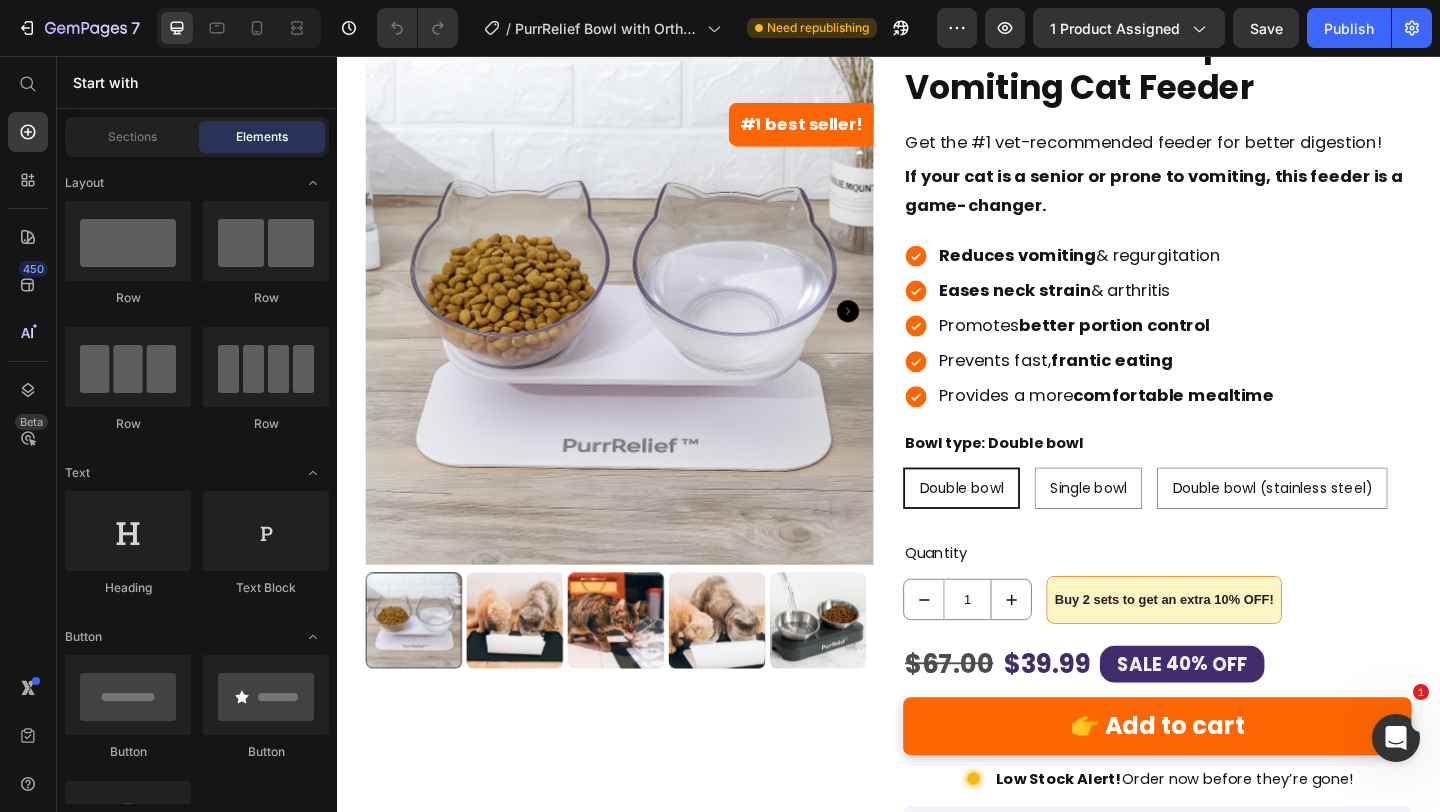 scroll, scrollTop: 835, scrollLeft: 0, axis: vertical 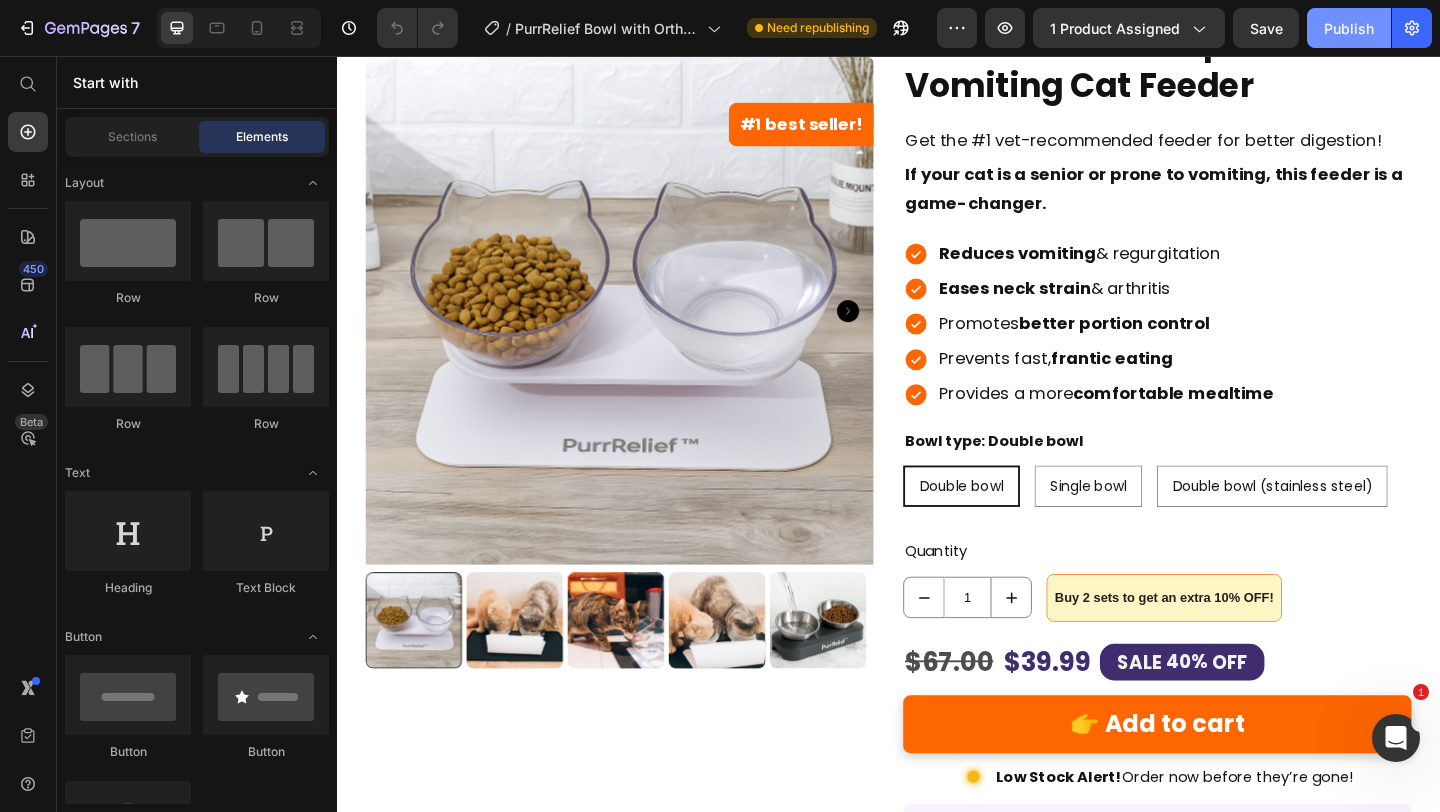 click on "Publish" at bounding box center (1349, 28) 